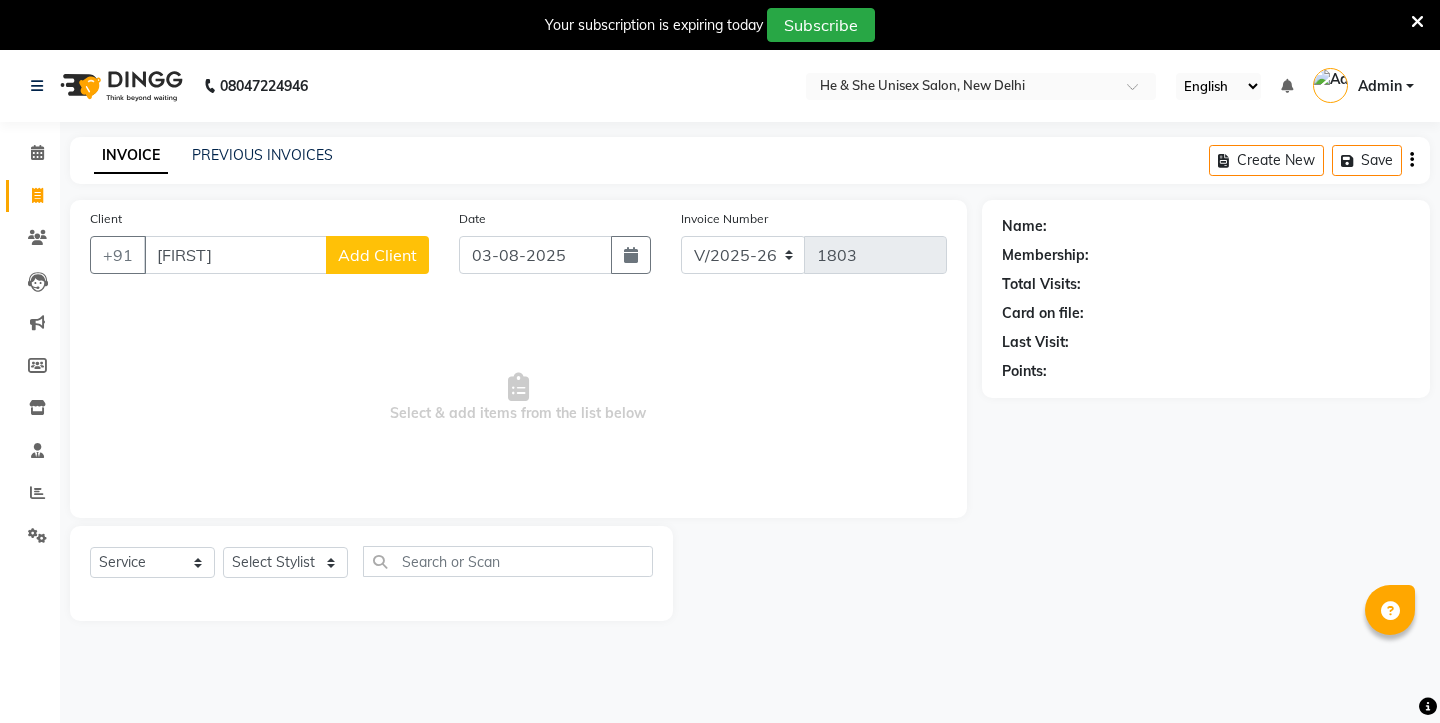 select on "4745" 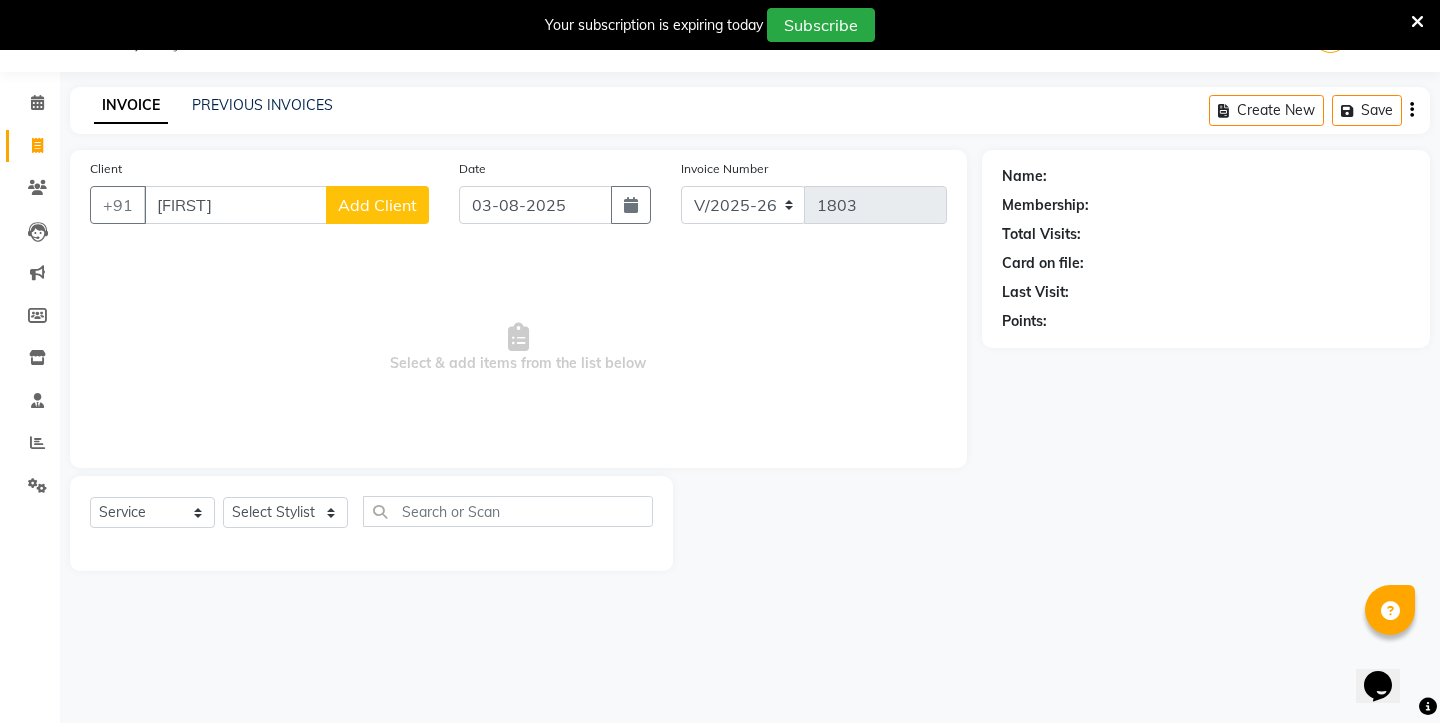 scroll, scrollTop: 50, scrollLeft: 0, axis: vertical 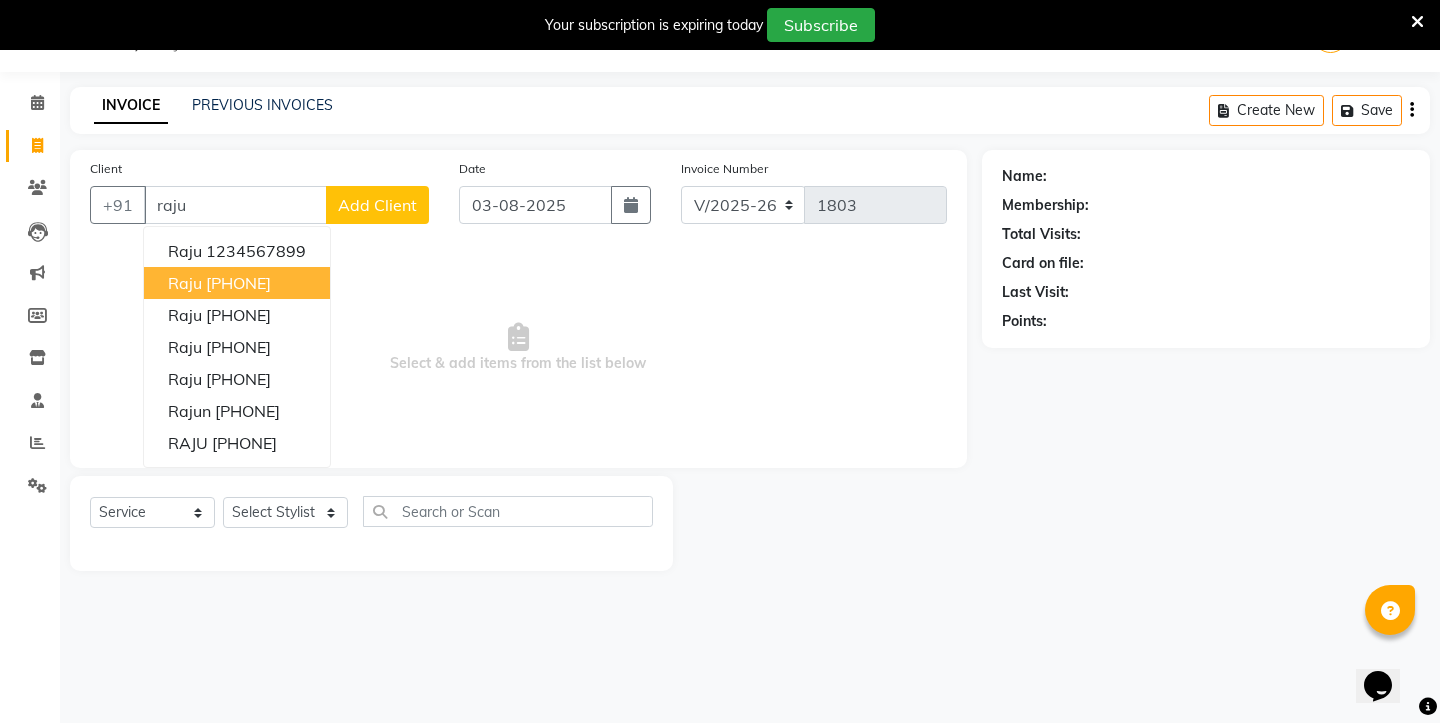 click on "raju" at bounding box center (185, 283) 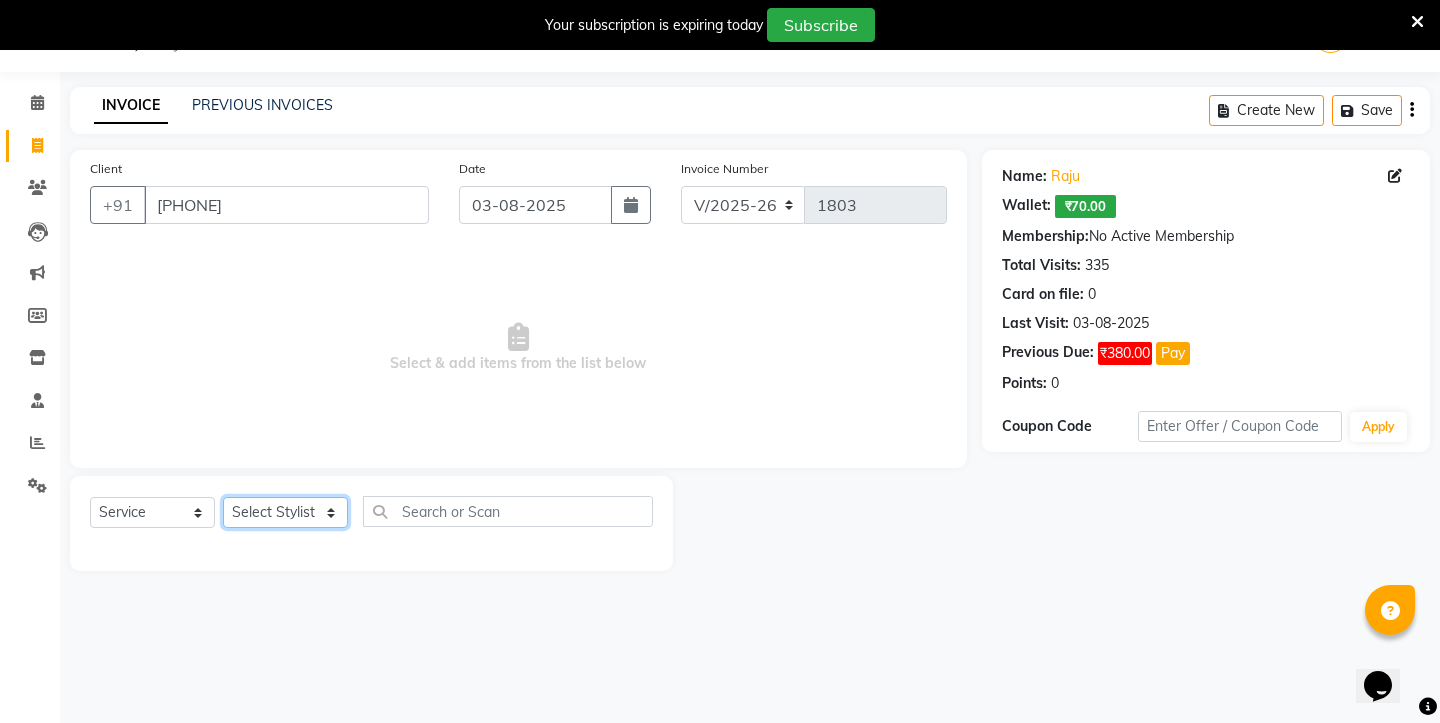 click on "Select Stylist [FIRST] [FIRST] [FIRST] [FIRST] [FIRST] [FIRST] [FIRST] [FIRST] [FIRST]" 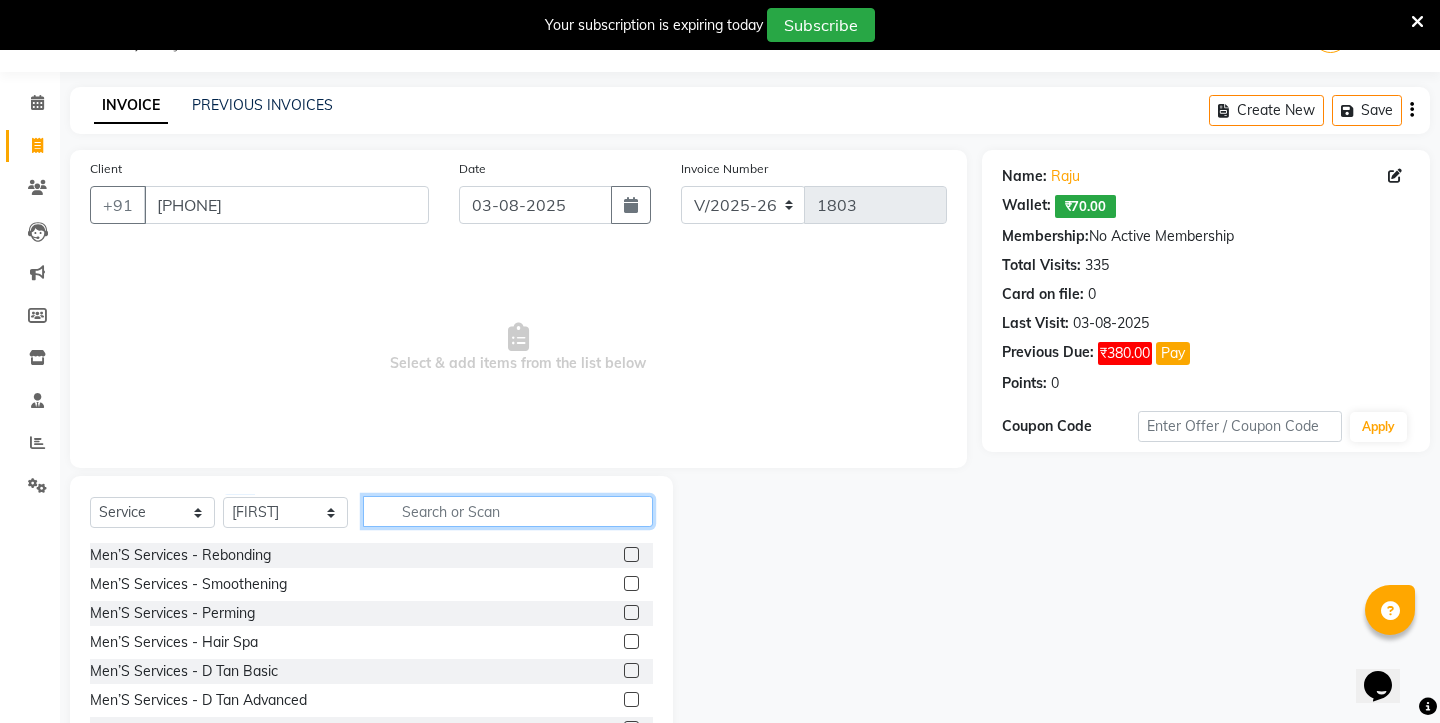 click 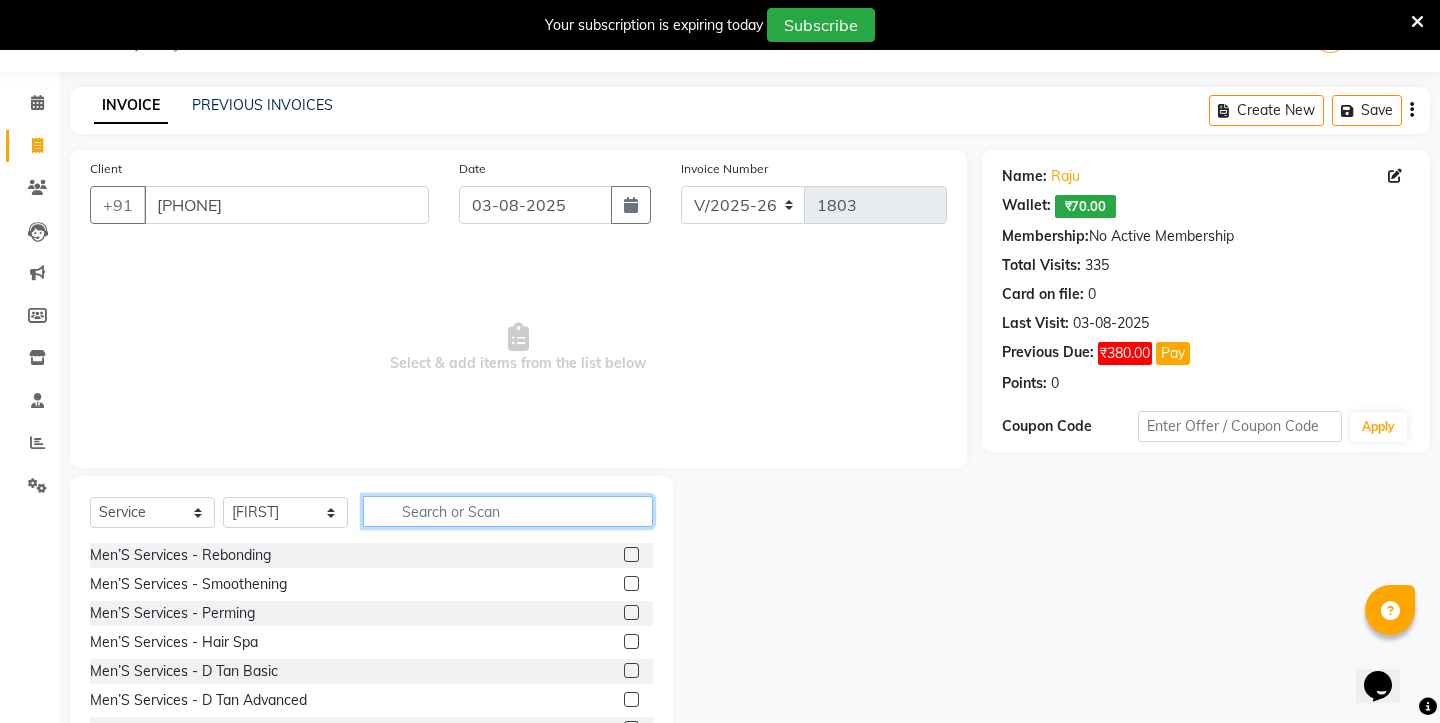 click 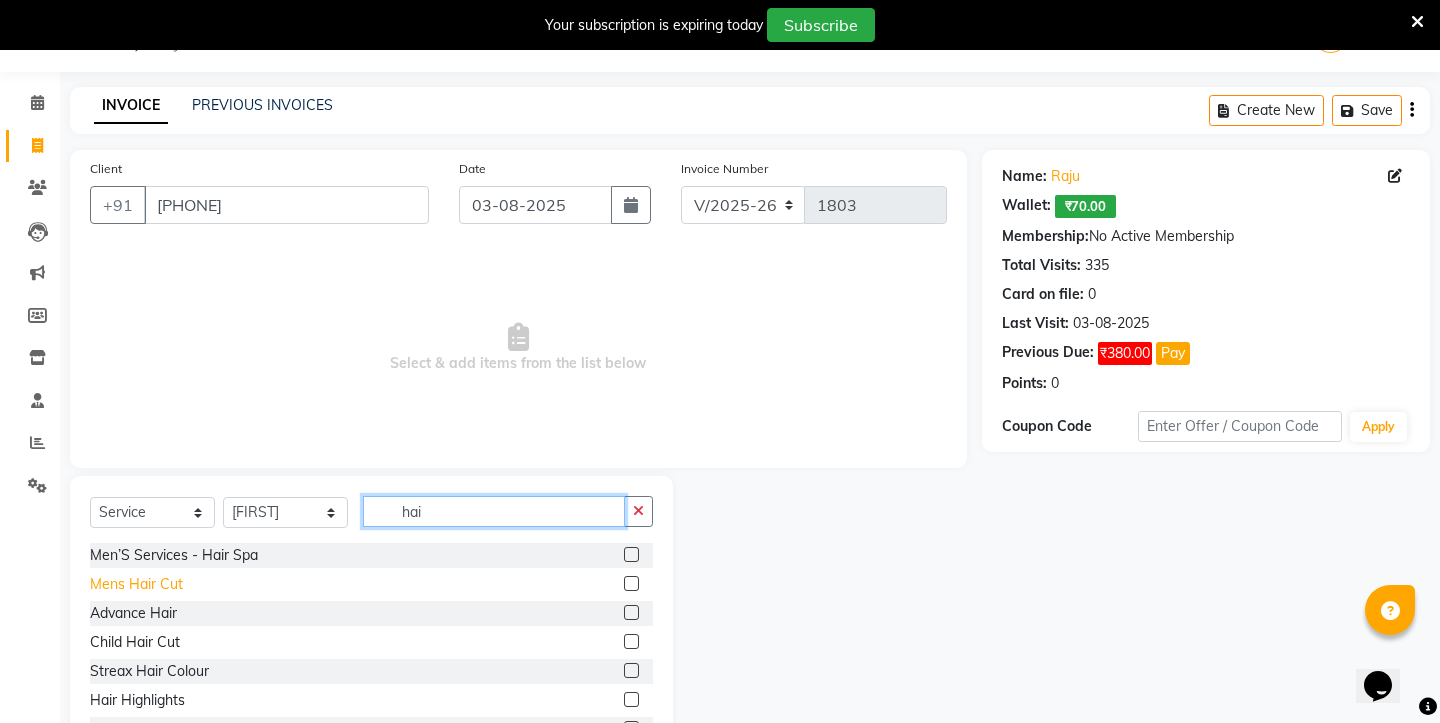 type on "hai" 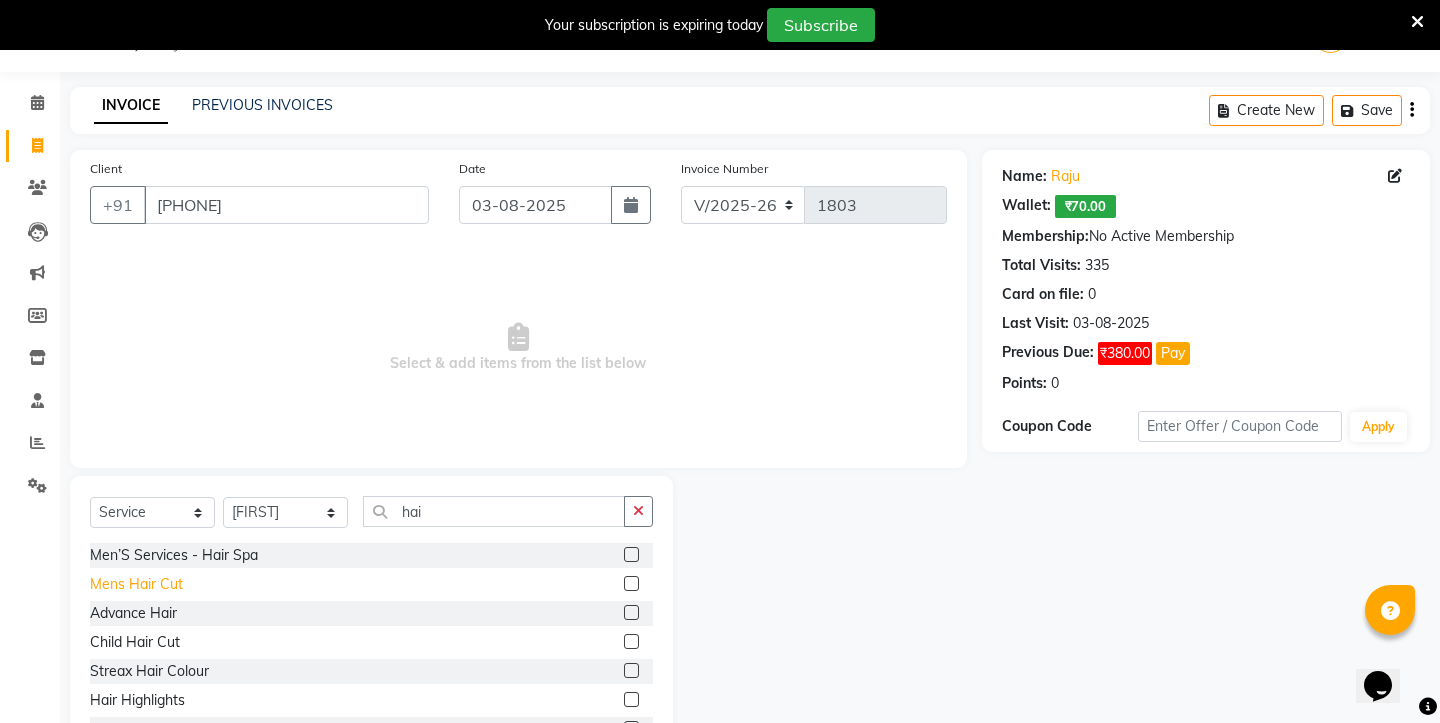 click on "Mens Hair Cut" 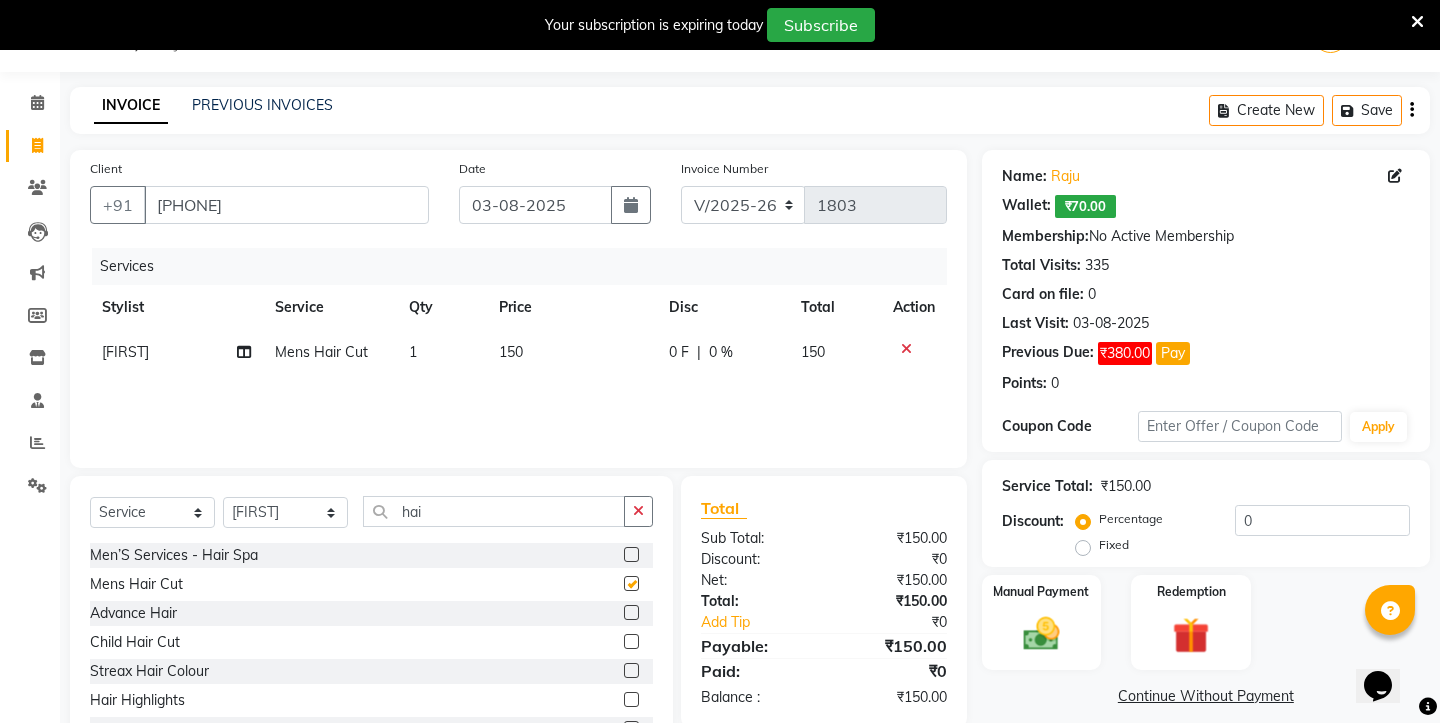 checkbox on "false" 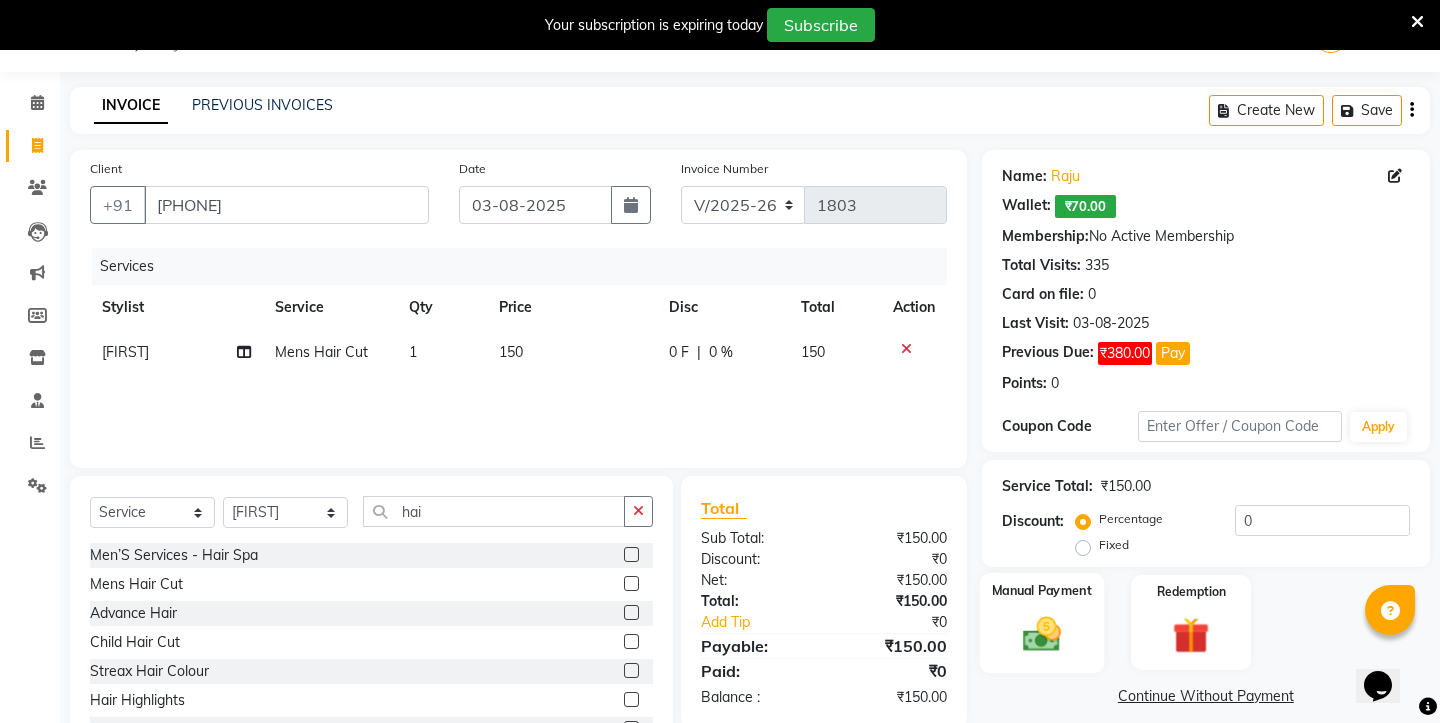 click on "Manual Payment" 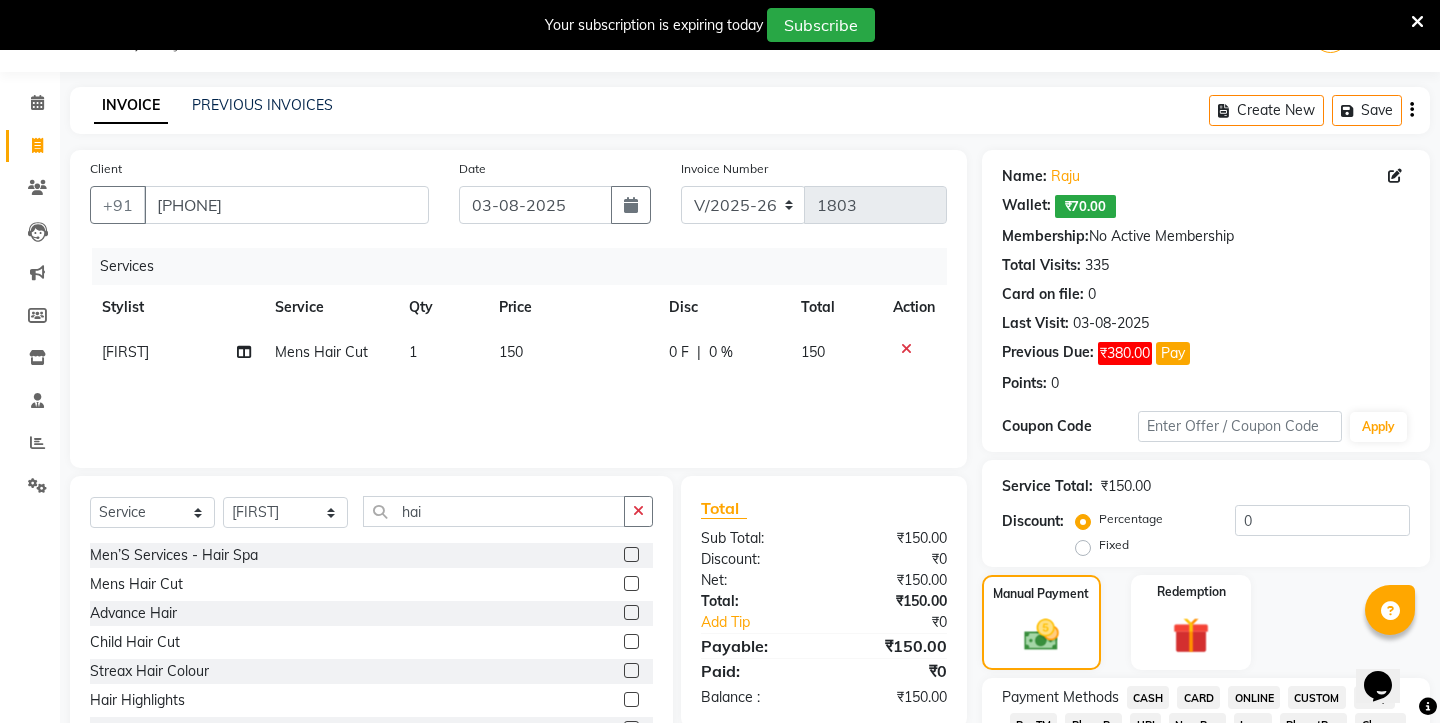 click on "CASH" 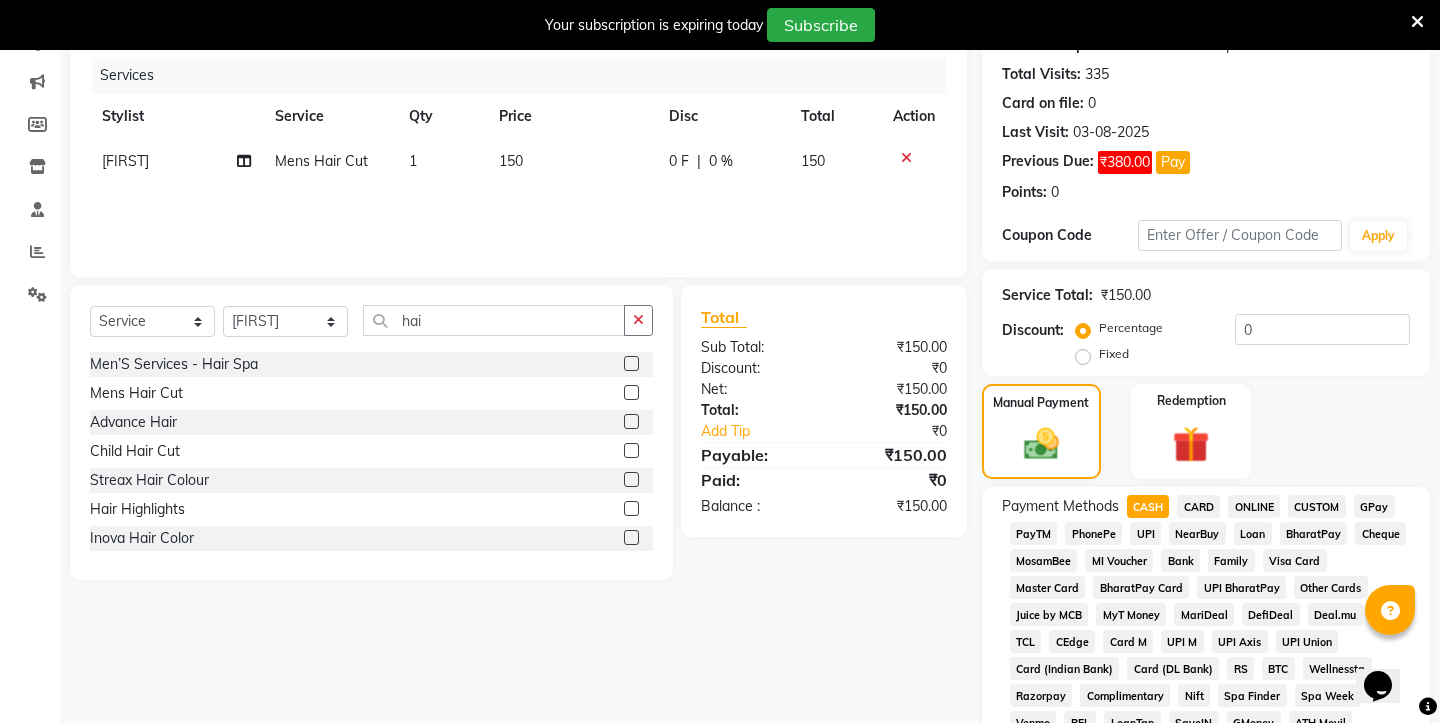 scroll, scrollTop: 262, scrollLeft: 0, axis: vertical 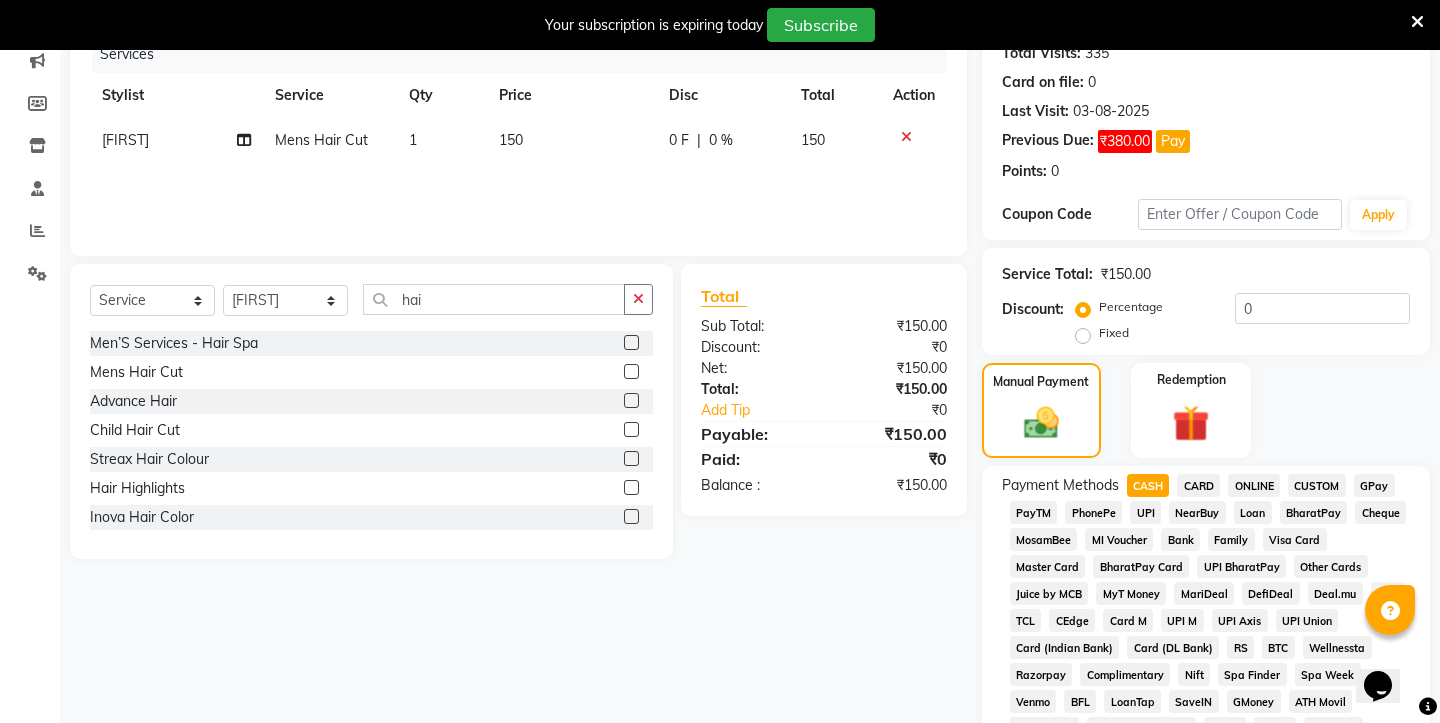 click on "Payment Methods  CASH   CARD   ONLINE   CUSTOM   GPay   PayTM   PhonePe   UPI   NearBuy   Loan   BharatPay   Cheque   MosamBee   MI Voucher   Bank   Family   Visa Card   Master Card   BharatPay Card   UPI BharatPay   Other Cards   Juice by MCB   MyT Money   MariDeal   DefiDeal   Deal.mu   THD   TCL   CEdge   Card M   UPI M   UPI Axis   UPI Union   Card (Indian Bank)   Card (DL Bank)   RS   BTC   Wellnessta   Razorpay   Complimentary   Nift   Spa Finder   Spa Week   Venmo   BFL   LoanTap   SaveIN   GMoney   ATH Movil   On Account   Chamber Gift Card   Trade   Comp   Donation   Card on File   Envision   BRAC Card   City Card   bKash   Credit Card   Debit Card   Shoutlo   LUZO   Jazz Cash   AmEx   Discover   Tabby   Online W   Room Charge   Room Charge USD   Room Charge Euro   Room Charge EGP   Room Charge GBP   Bajaj Finserv   Bad Debts   Card: IDFC   Card: IOB   Coupon   Gcash   PayMaya   Instamojo   COnline   UOnline   SOnline   SCard   Paypal   PPR   PPV   PPC   PPN   PPG   PPE   CAMP   Benefit   ATH Movil" 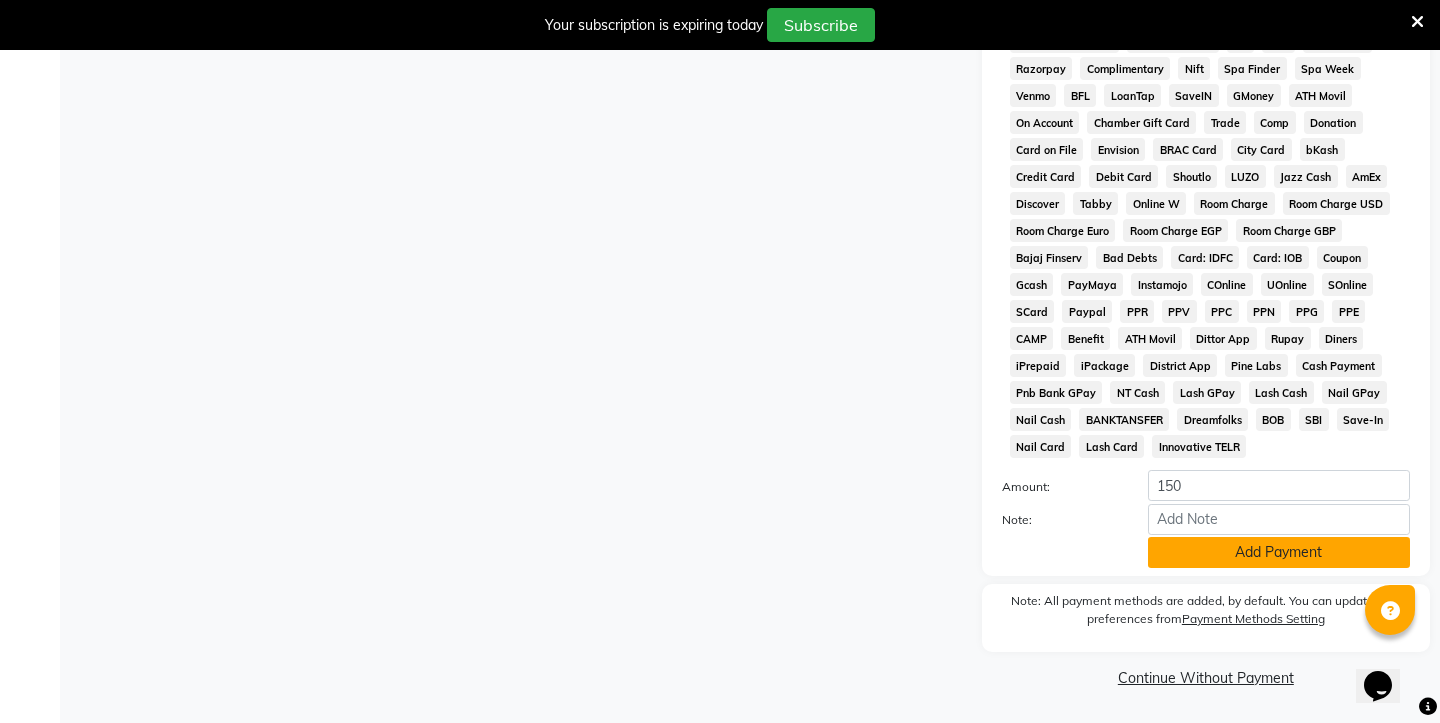 click on "Add Payment" 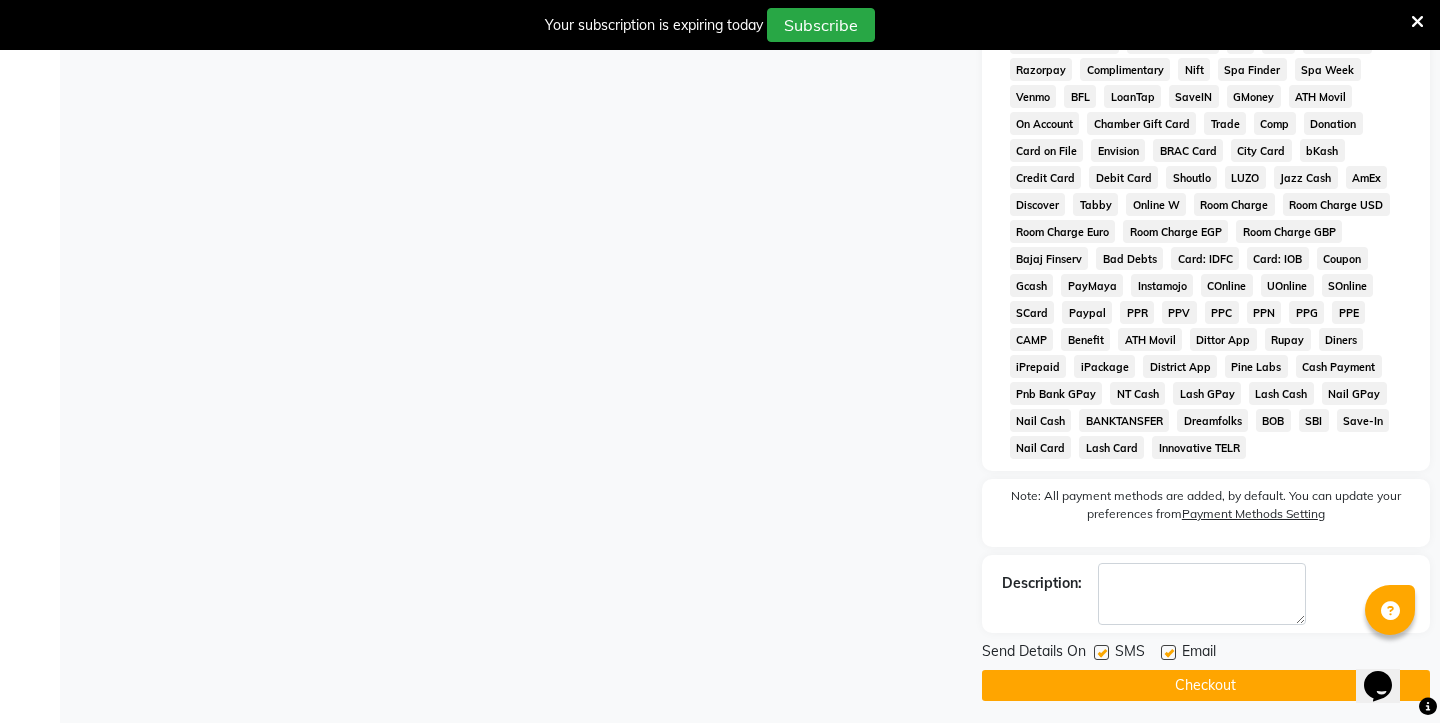 scroll, scrollTop: 875, scrollLeft: 0, axis: vertical 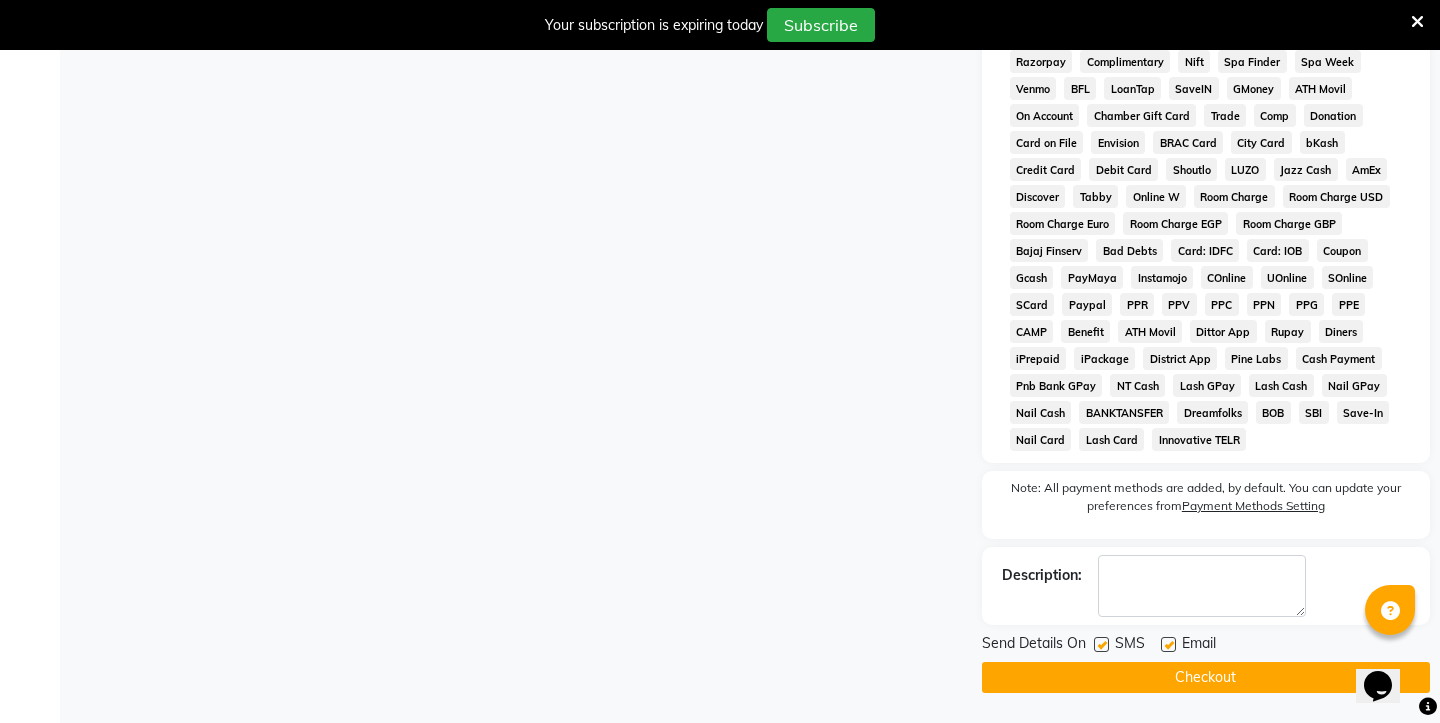click on "Checkout" 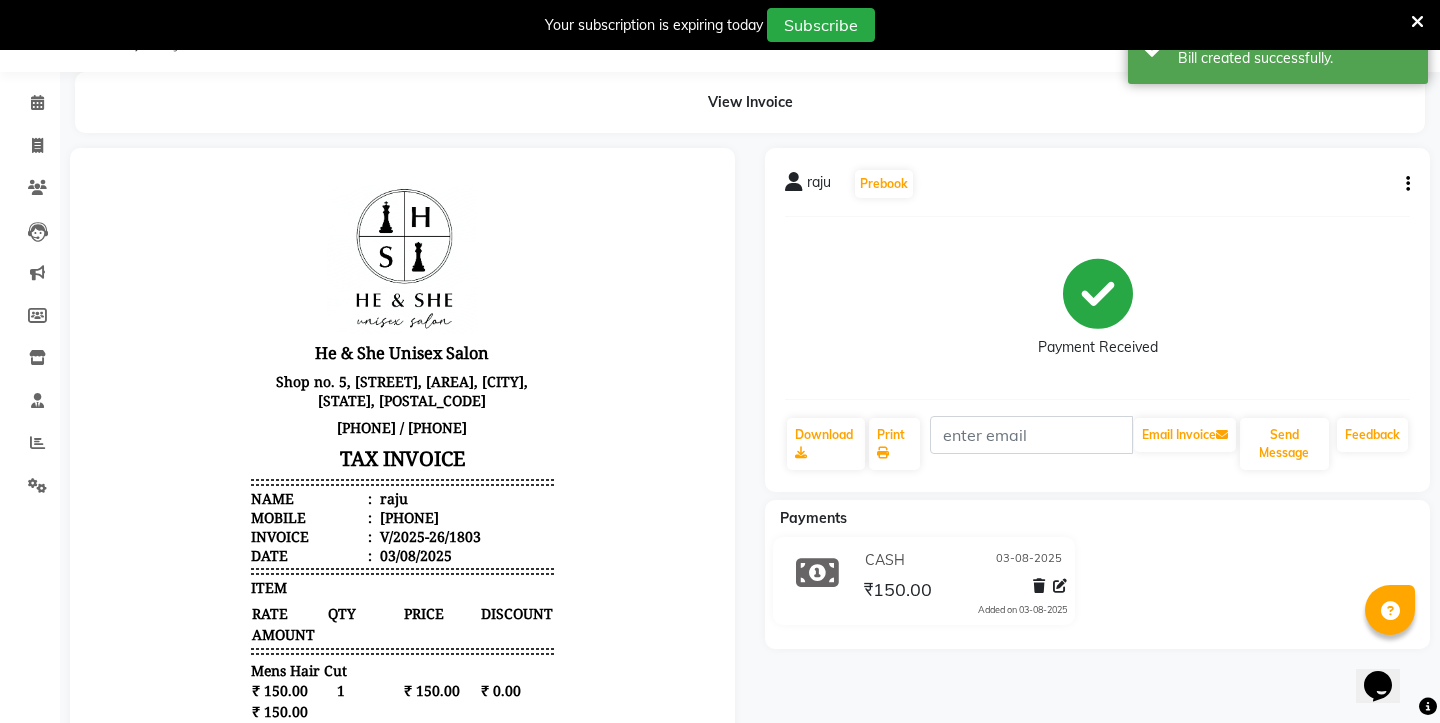 scroll, scrollTop: 0, scrollLeft: 0, axis: both 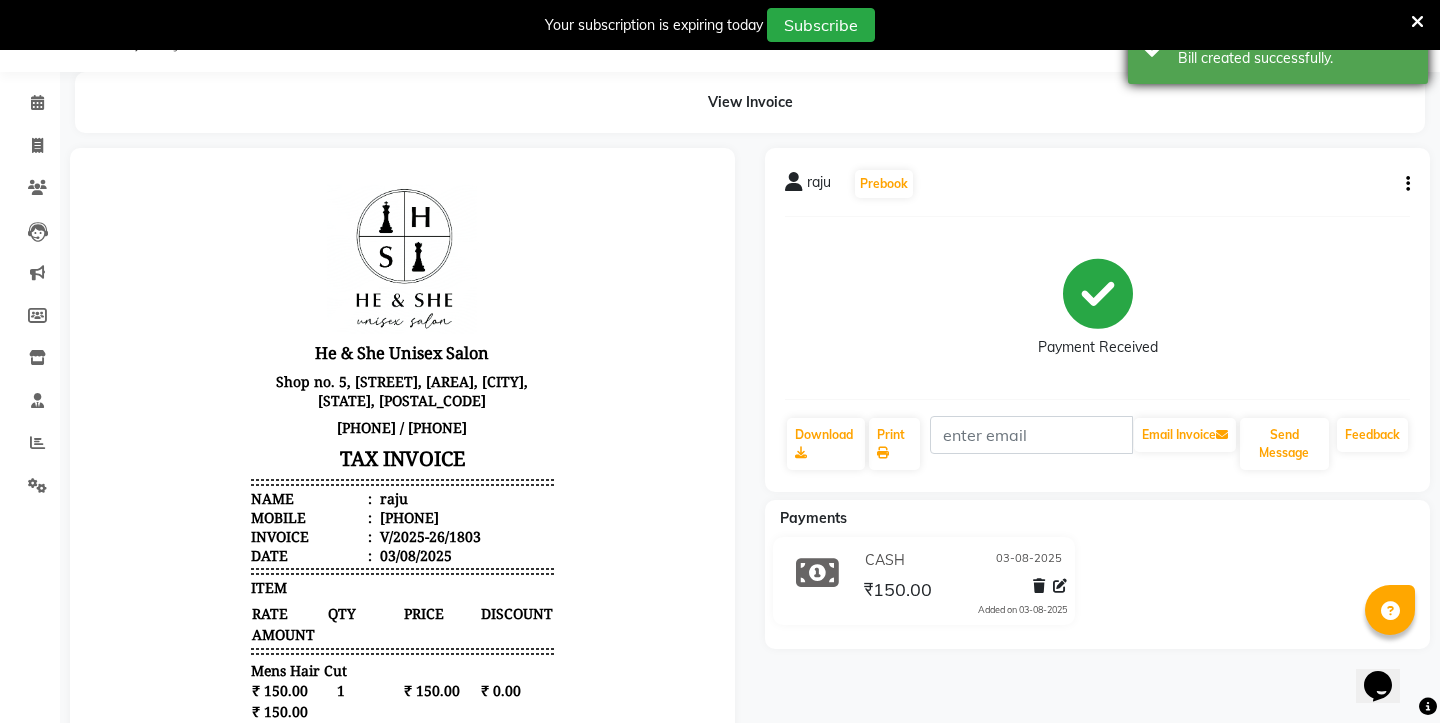 click on "Success   Bill created successfully." at bounding box center (1278, 48) 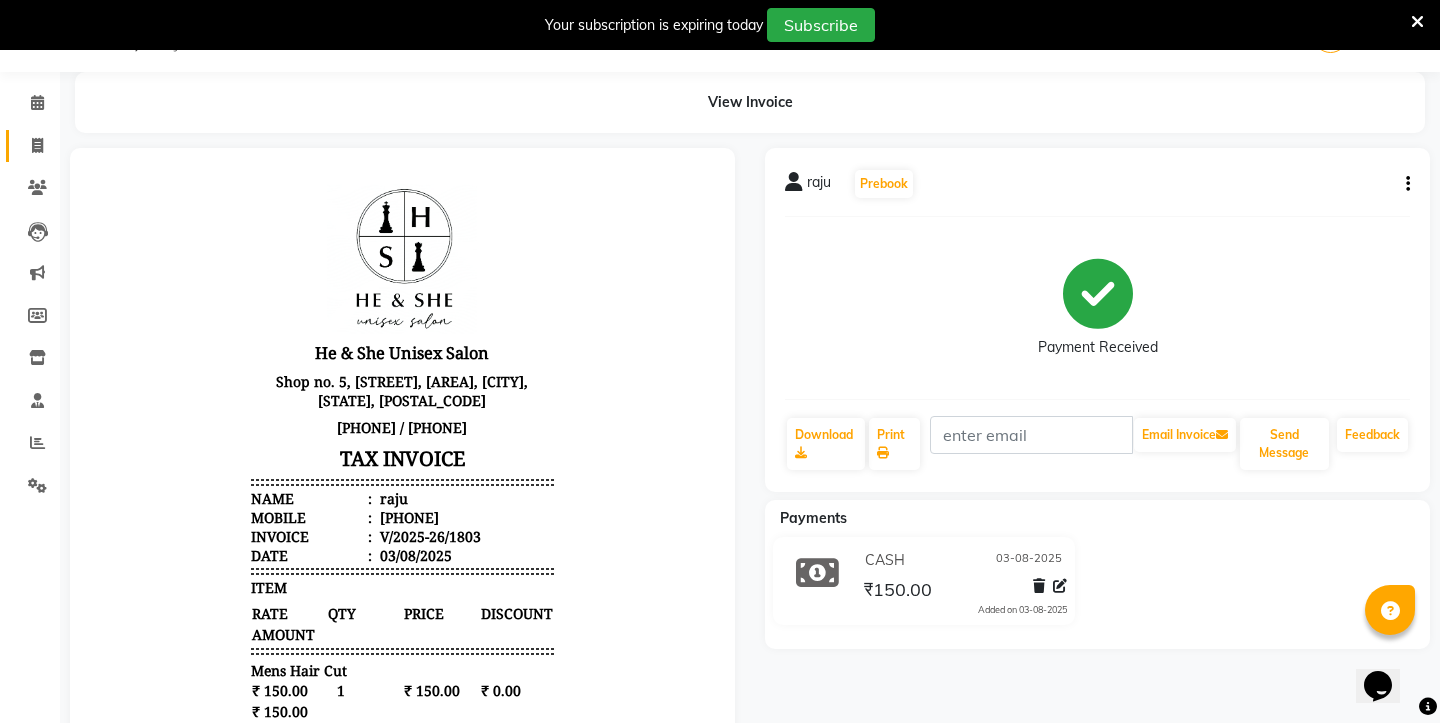 click on "Invoice" 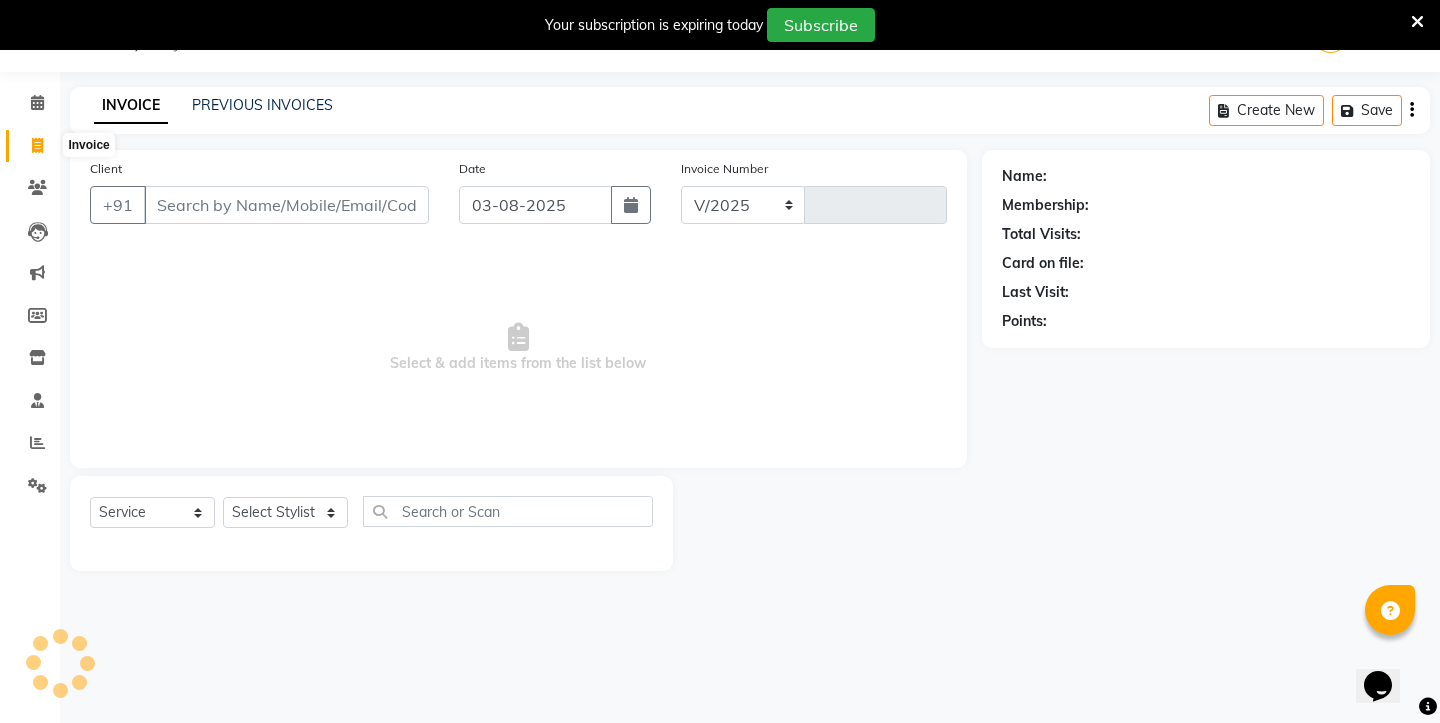 select on "4745" 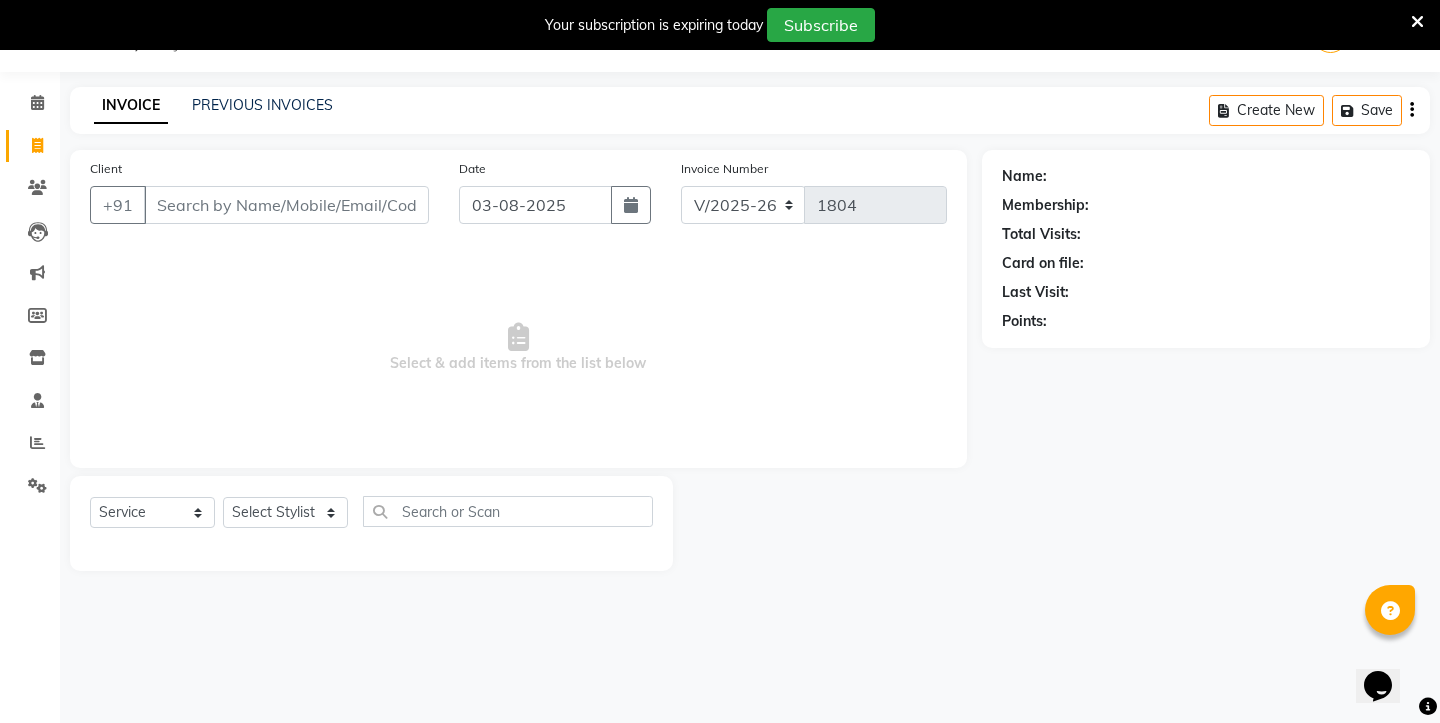 click on "Client" at bounding box center (286, 205) 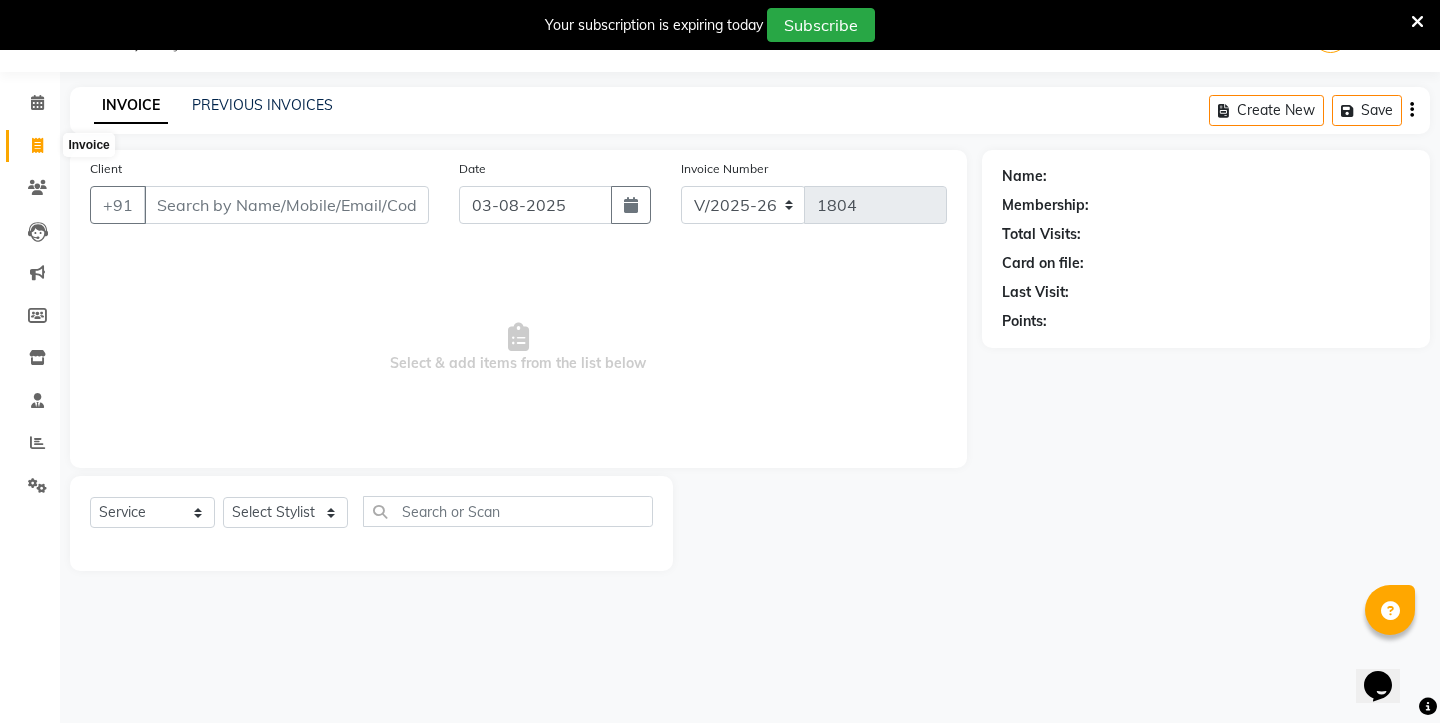 click 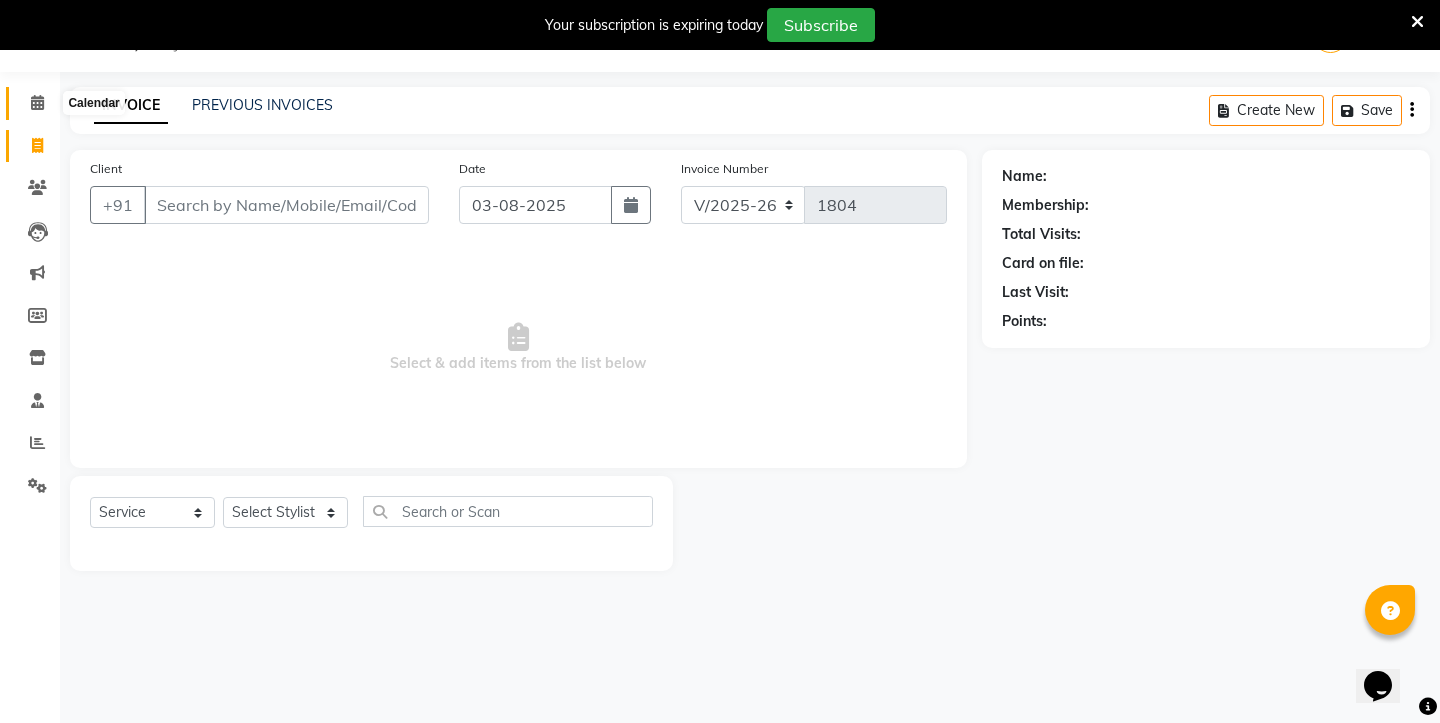 click 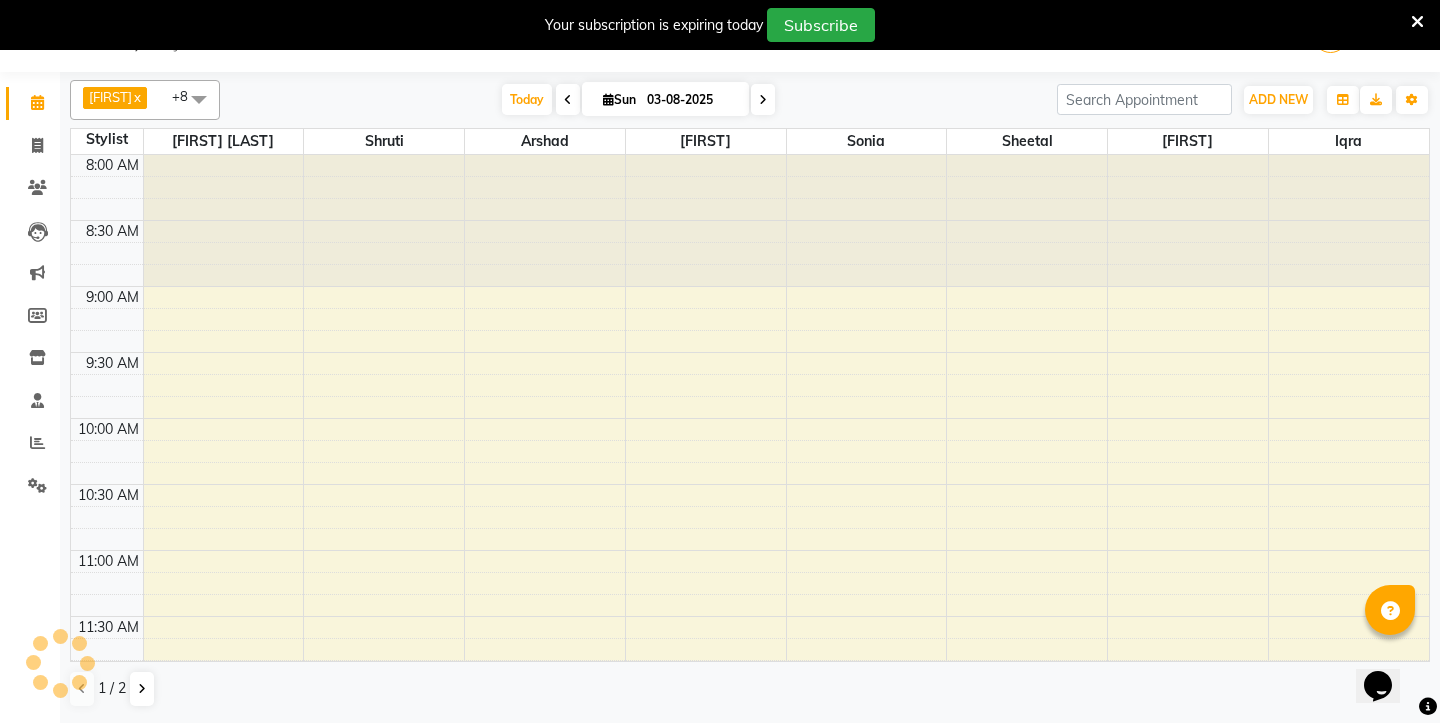scroll, scrollTop: 1171, scrollLeft: 0, axis: vertical 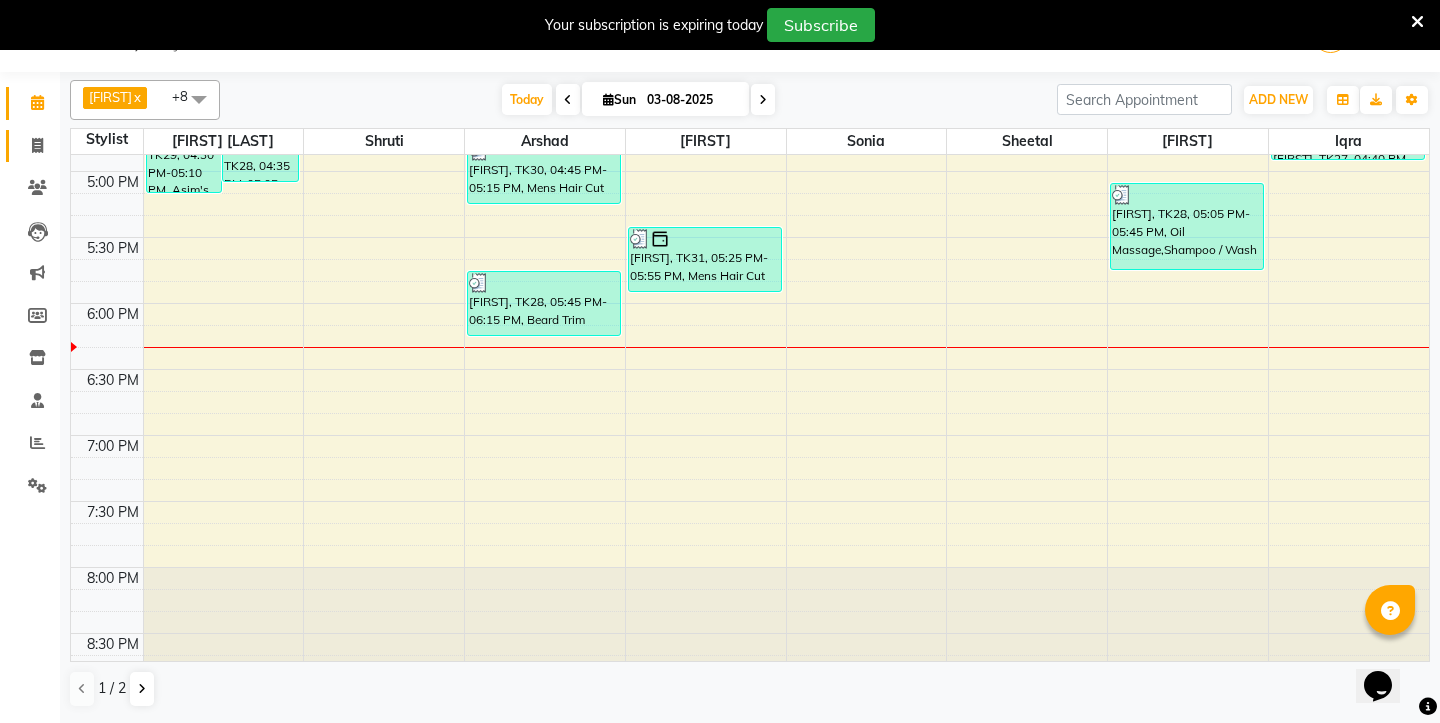 click 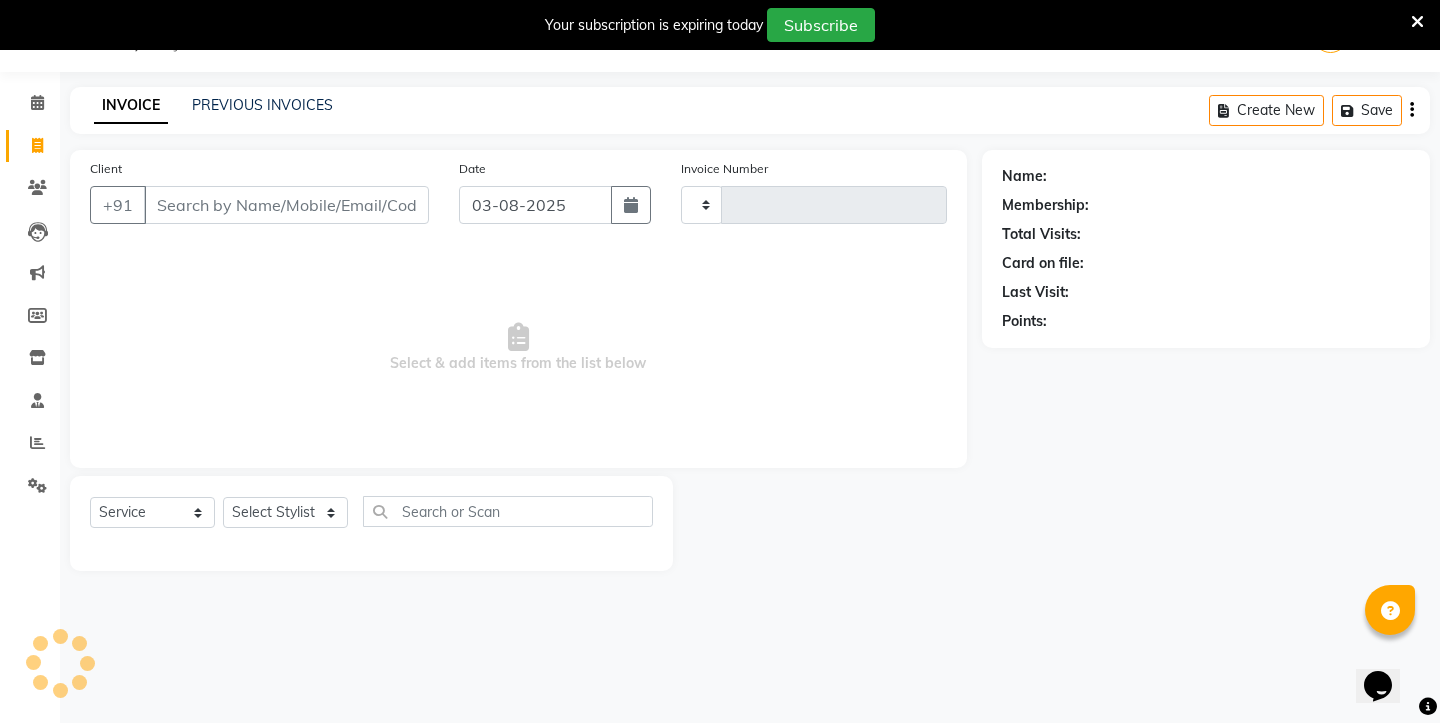 type on "1804" 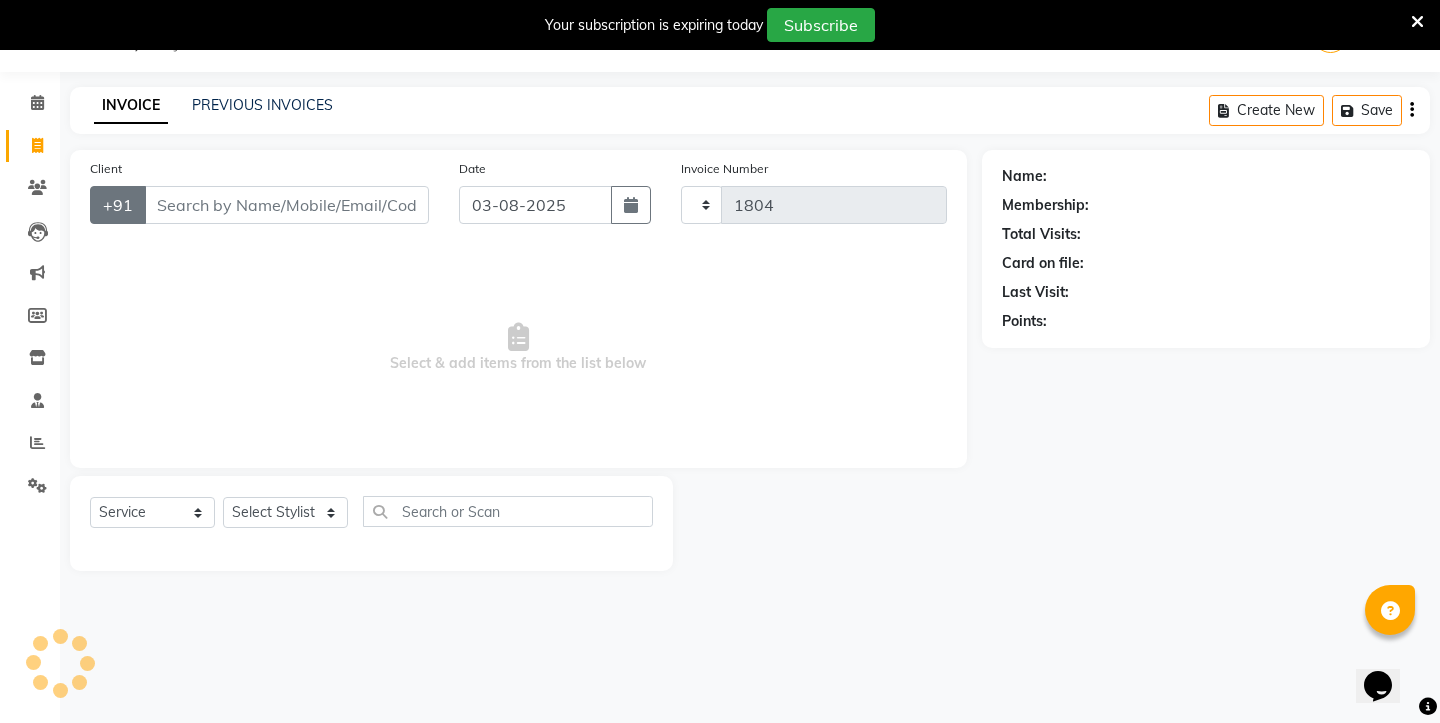 select on "4745" 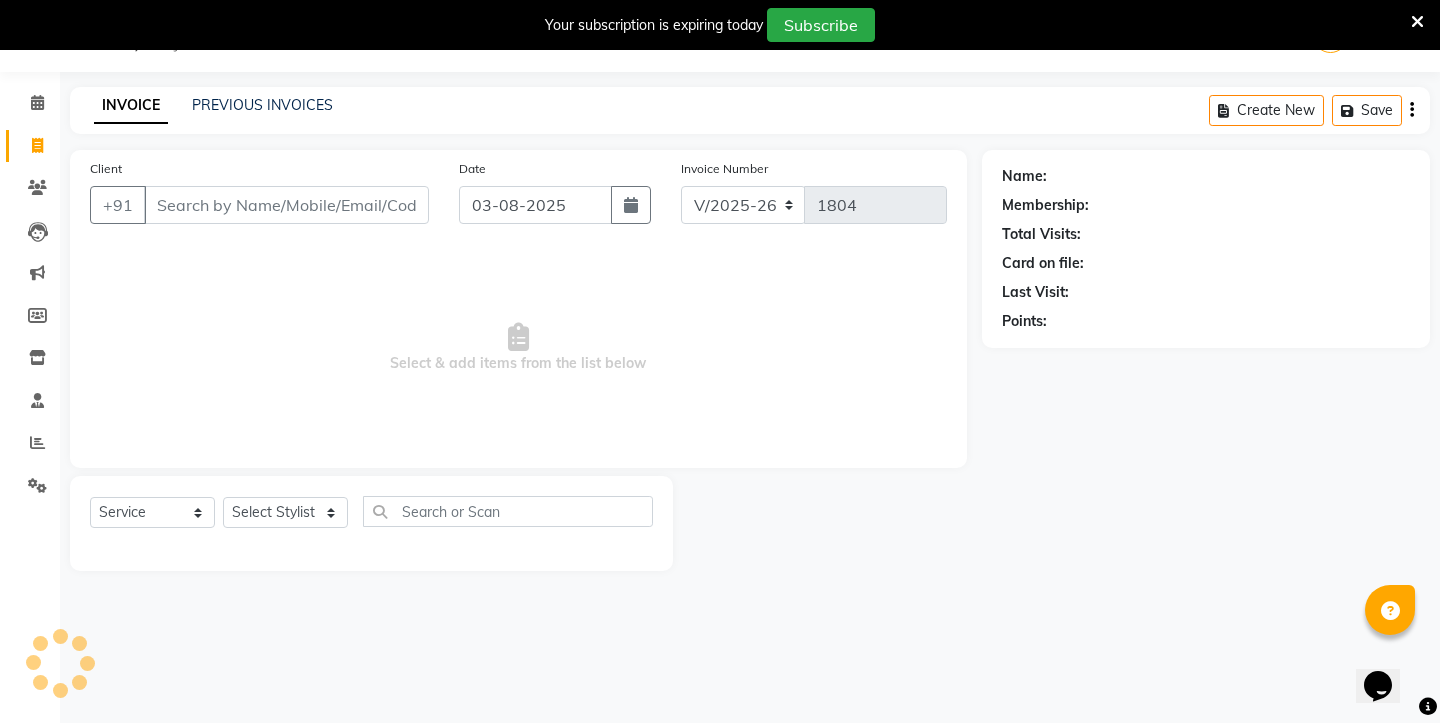 click on "Client" at bounding box center [286, 205] 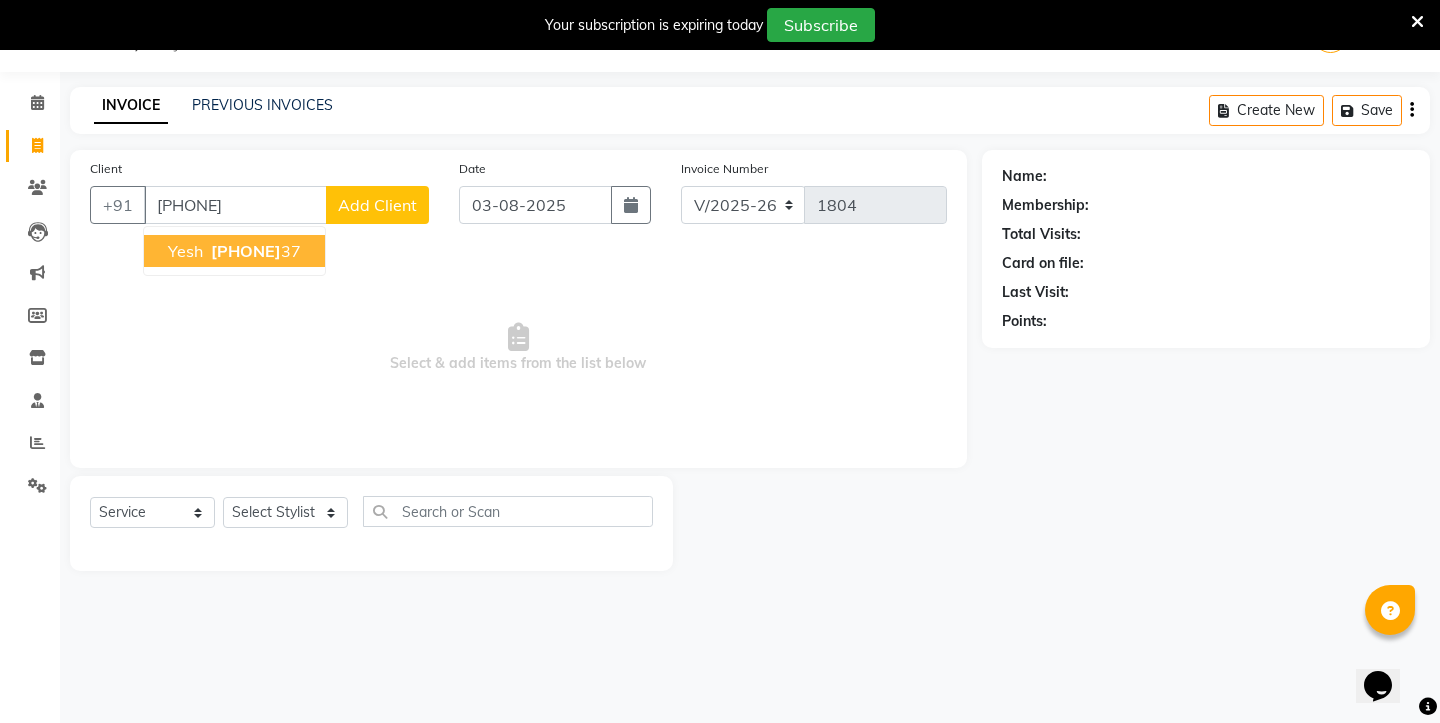 click on "[PHONE]" at bounding box center [246, 251] 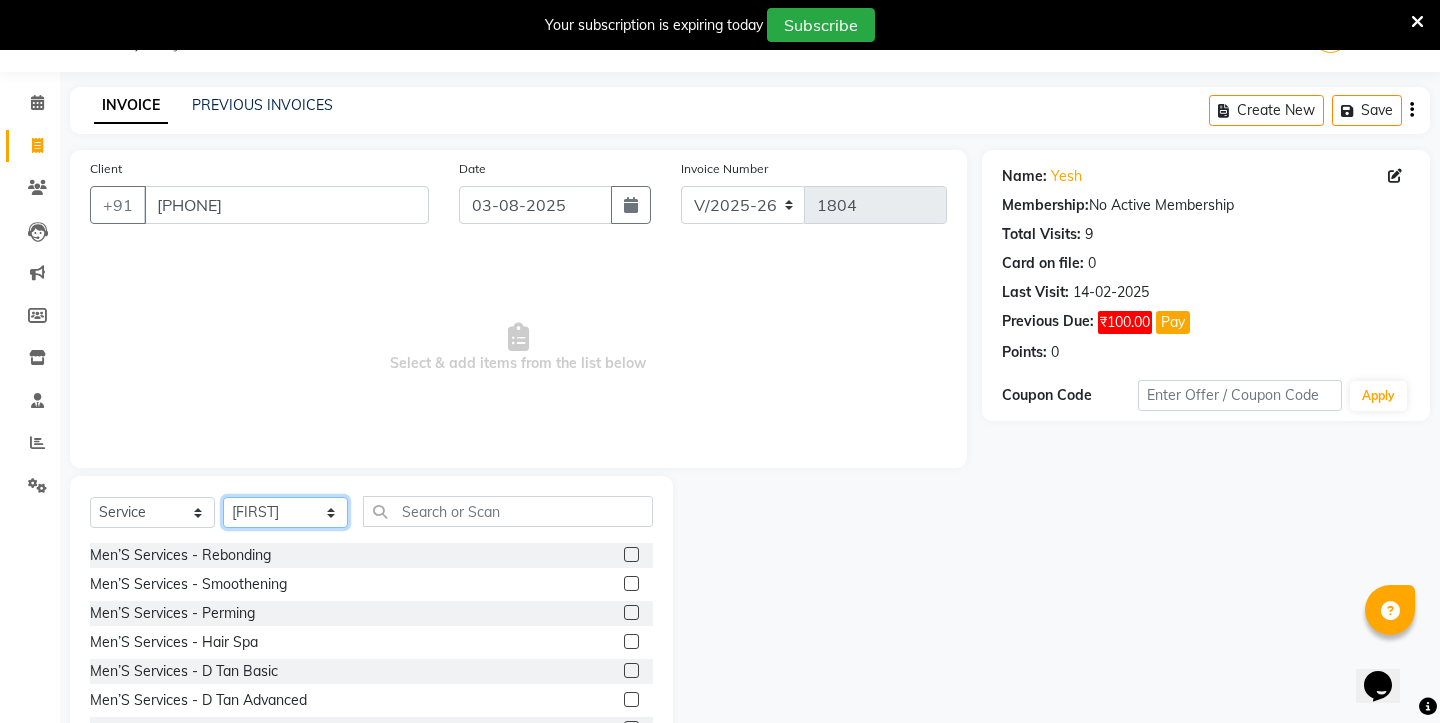 select on "87875" 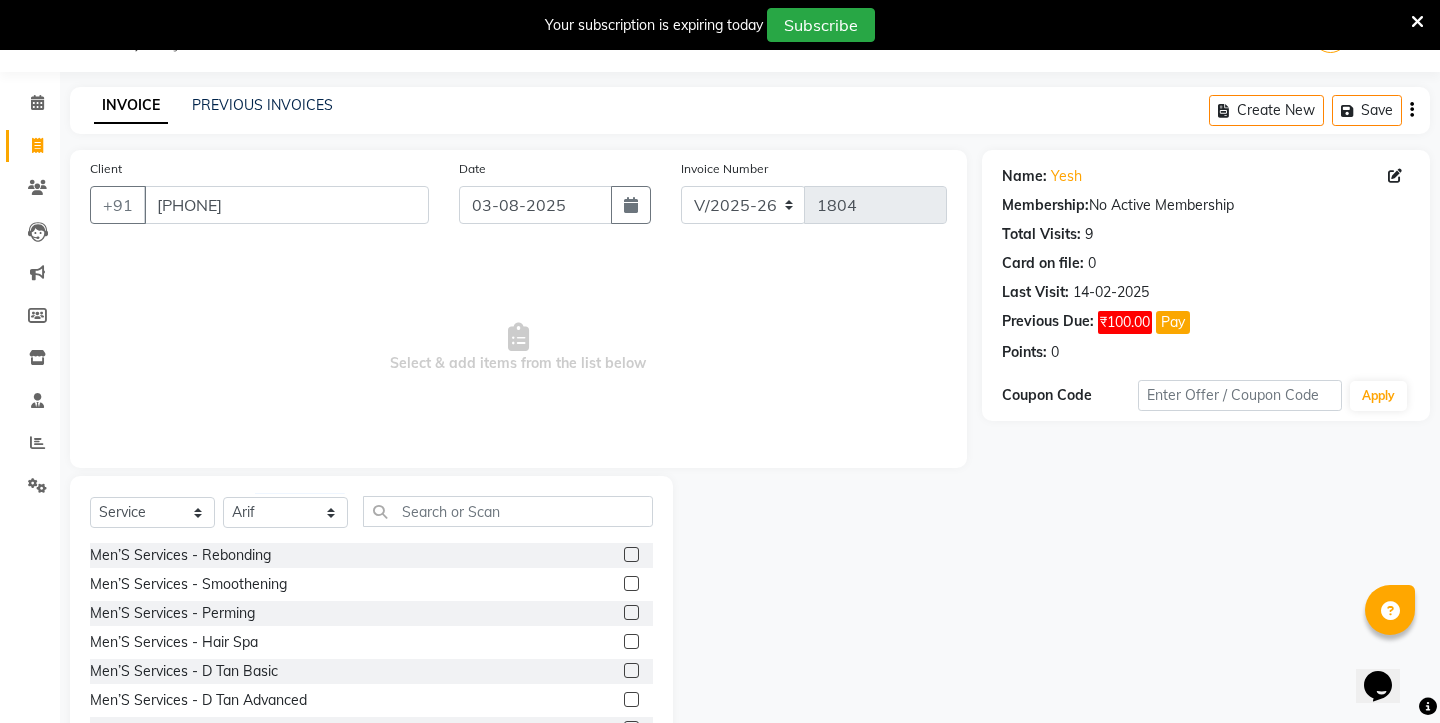 click on "Select Service Product Membership Package Voucher Prepaid Gift Card Select Stylist [FIRST] [FIRST] [FIRST] [FIRST] [FIRST] [FIRST] [FIRST] [FIRST] [FIRST]" 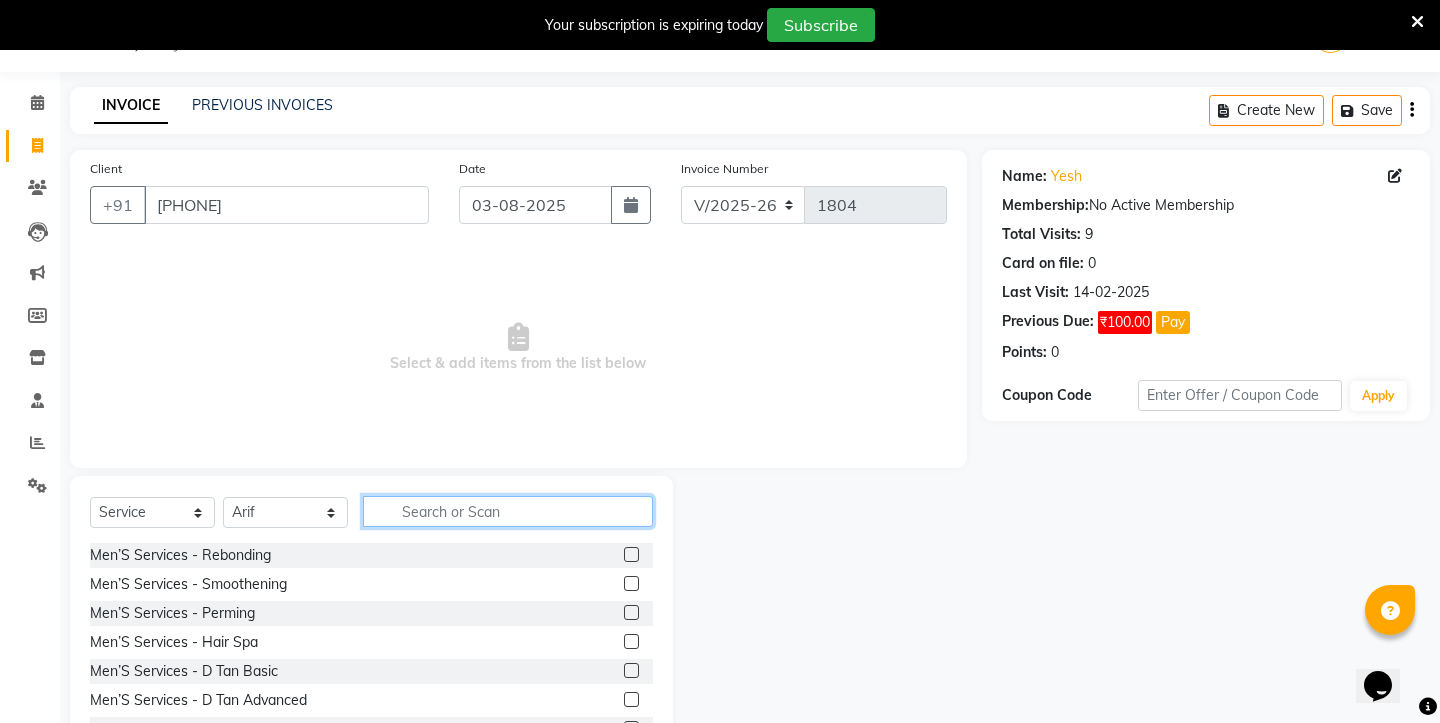 click 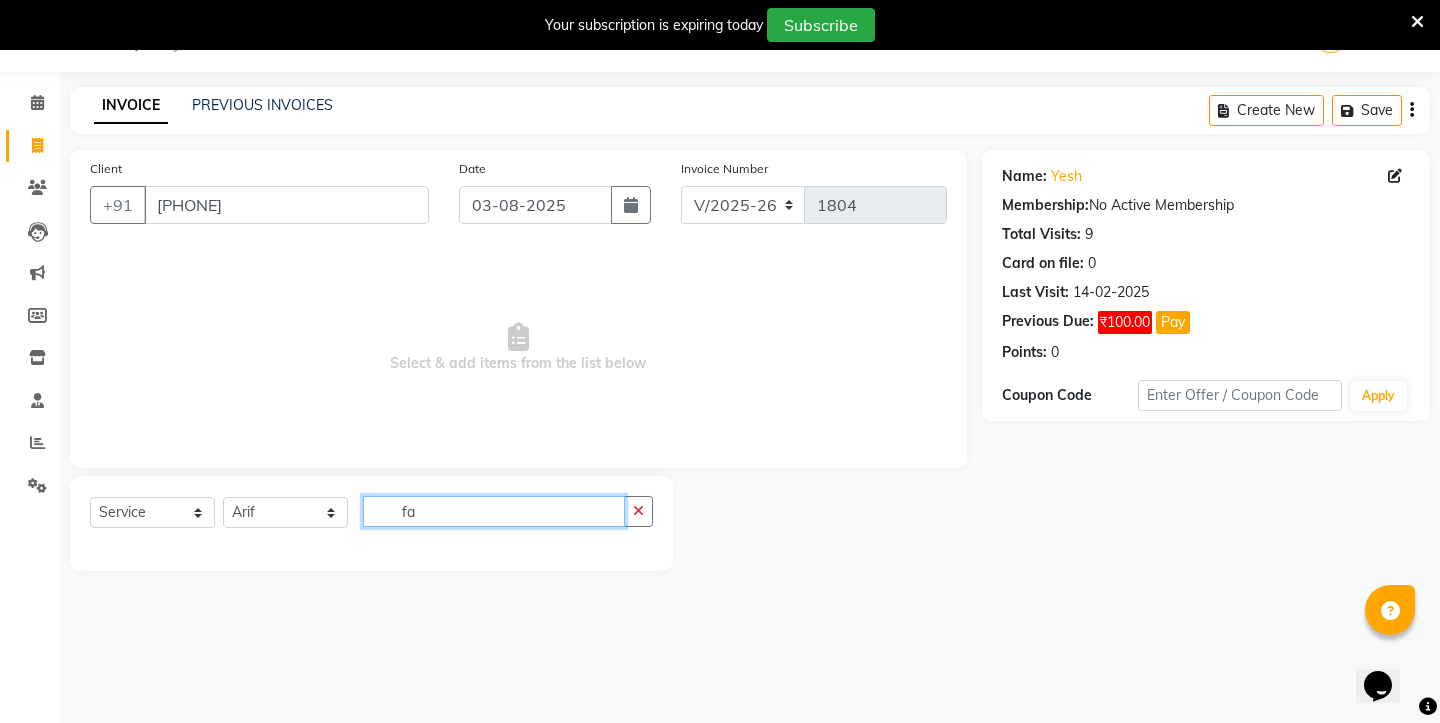 type on "f" 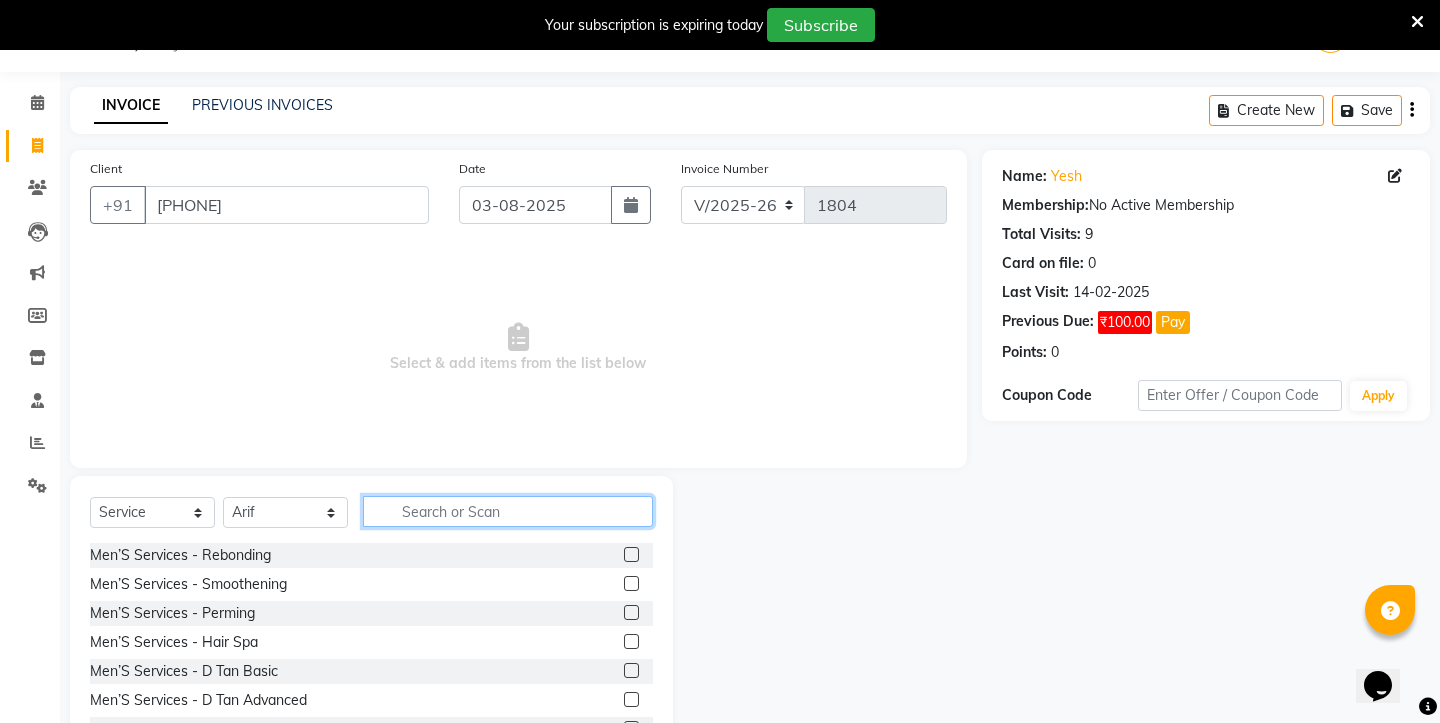 type on "d" 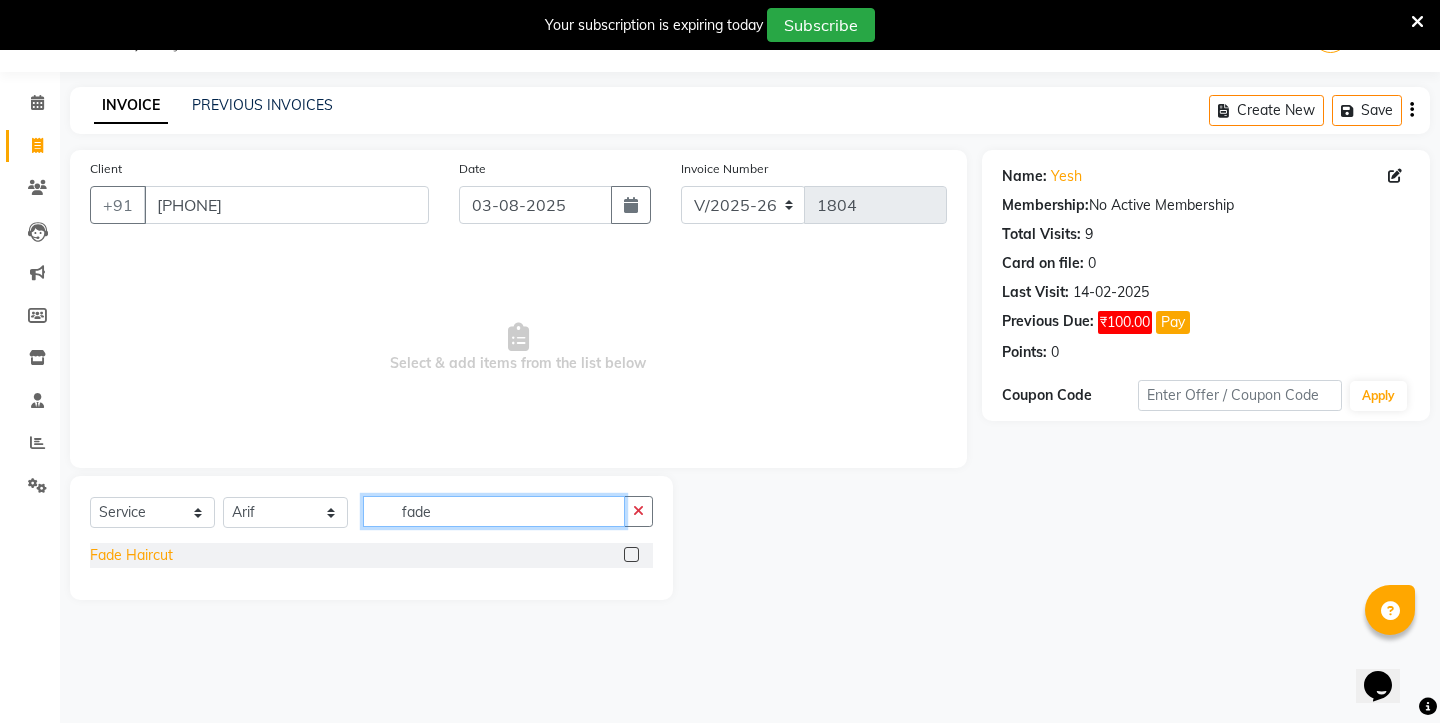 type on "fade" 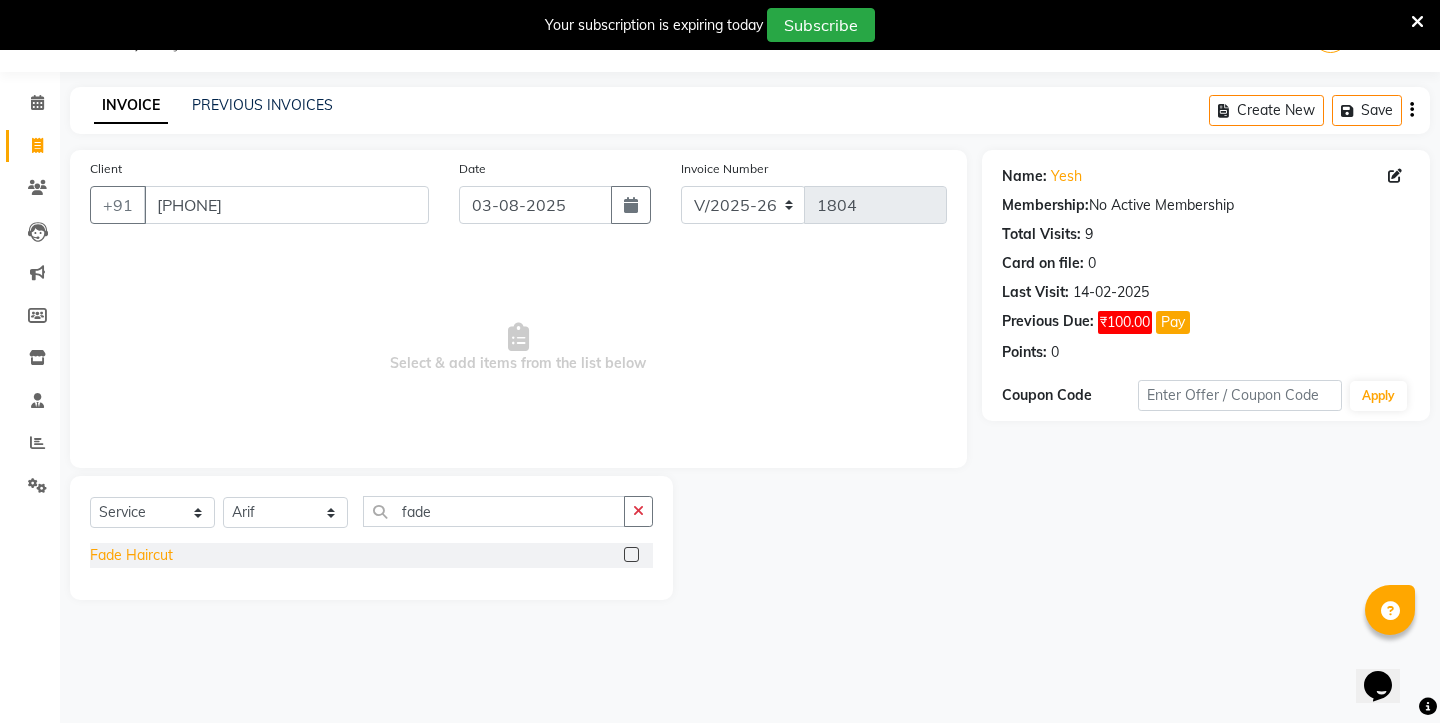 click on "Fade Haircut" 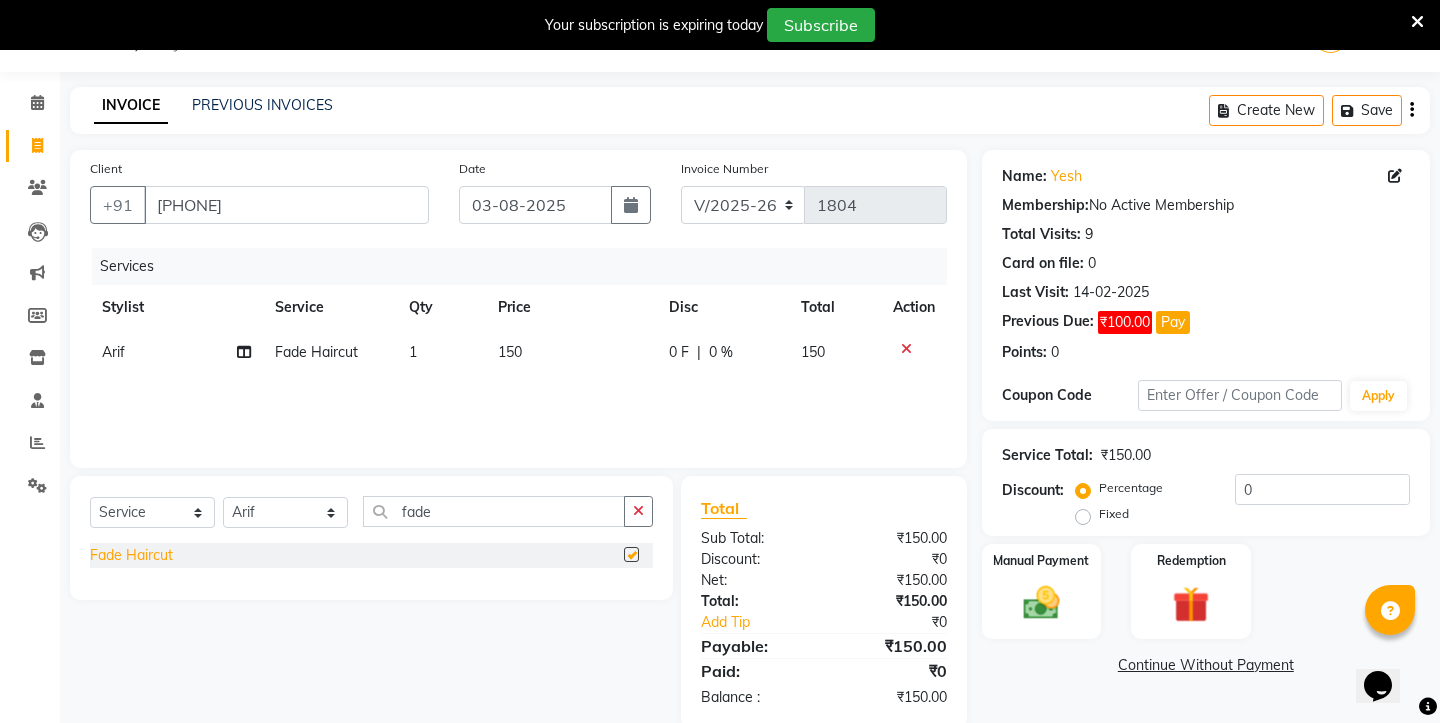 checkbox on "false" 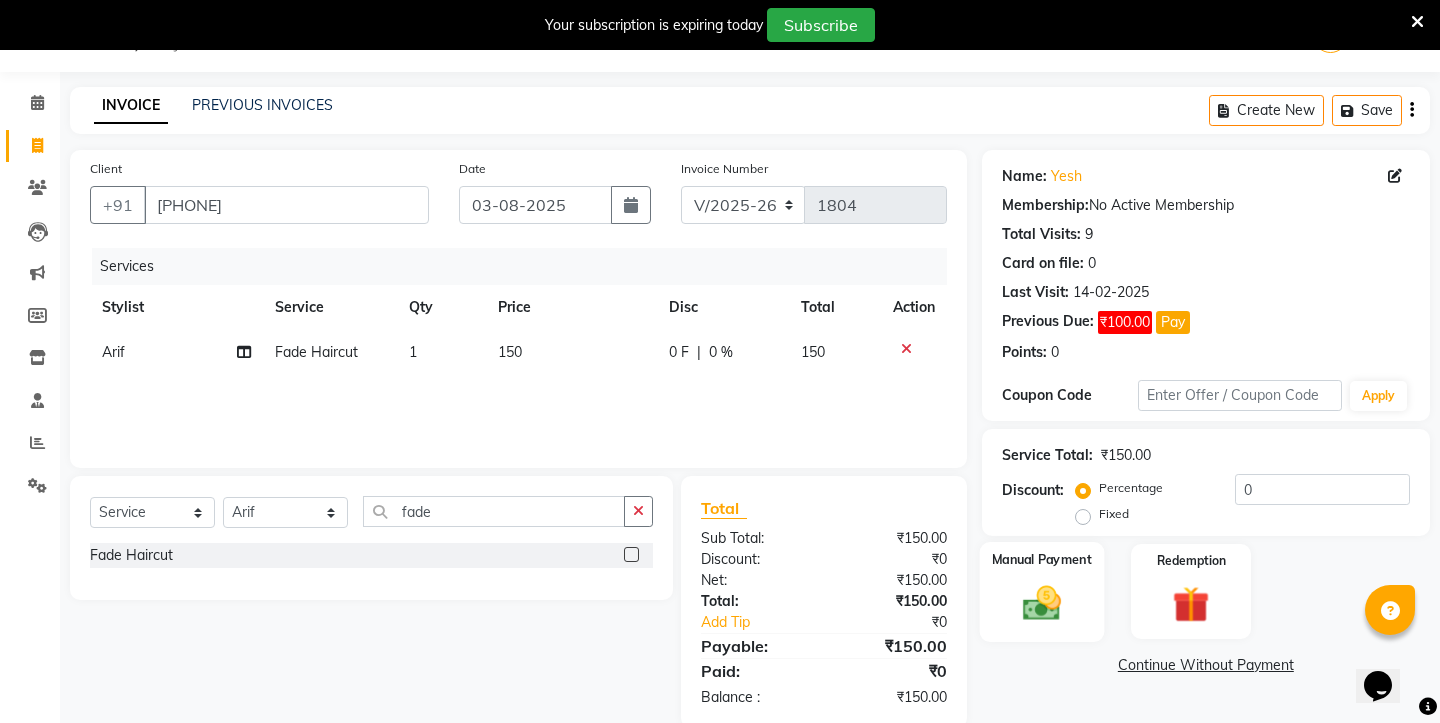 click 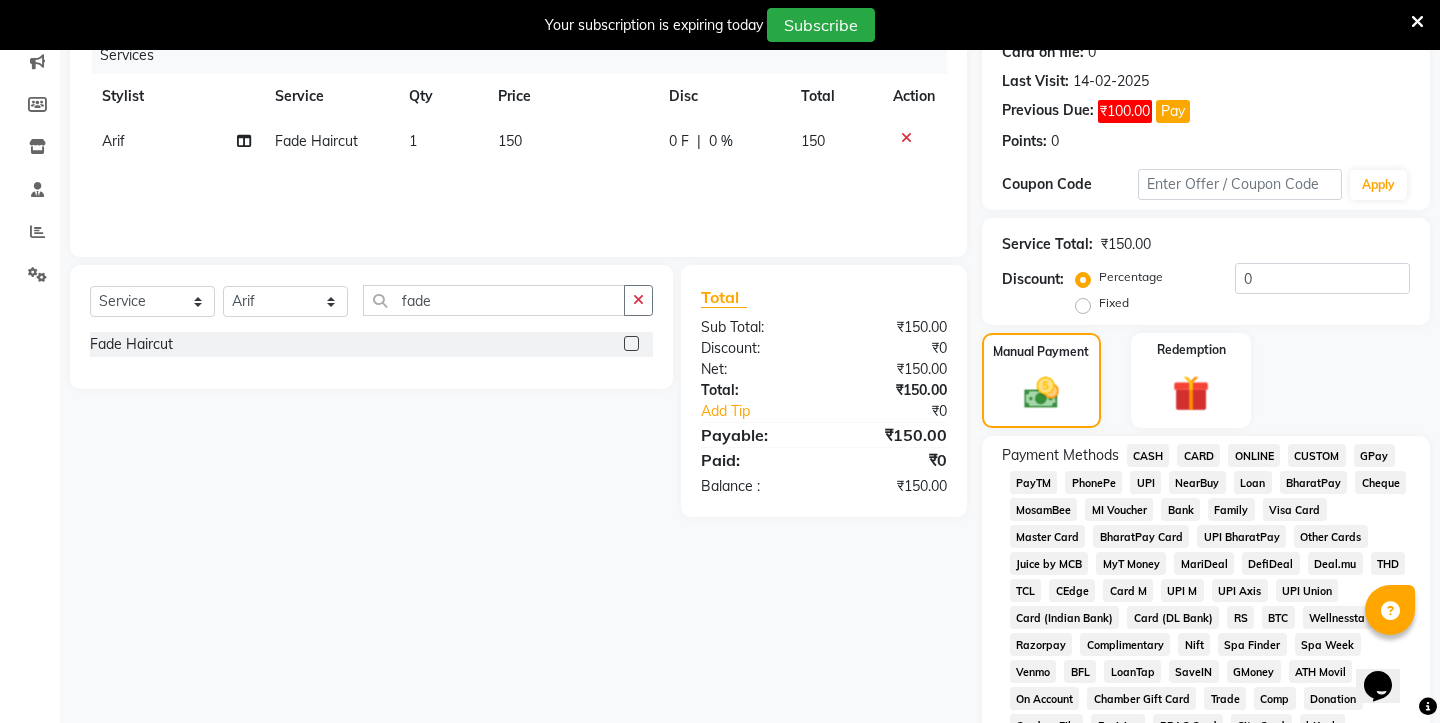 scroll, scrollTop: 254, scrollLeft: 0, axis: vertical 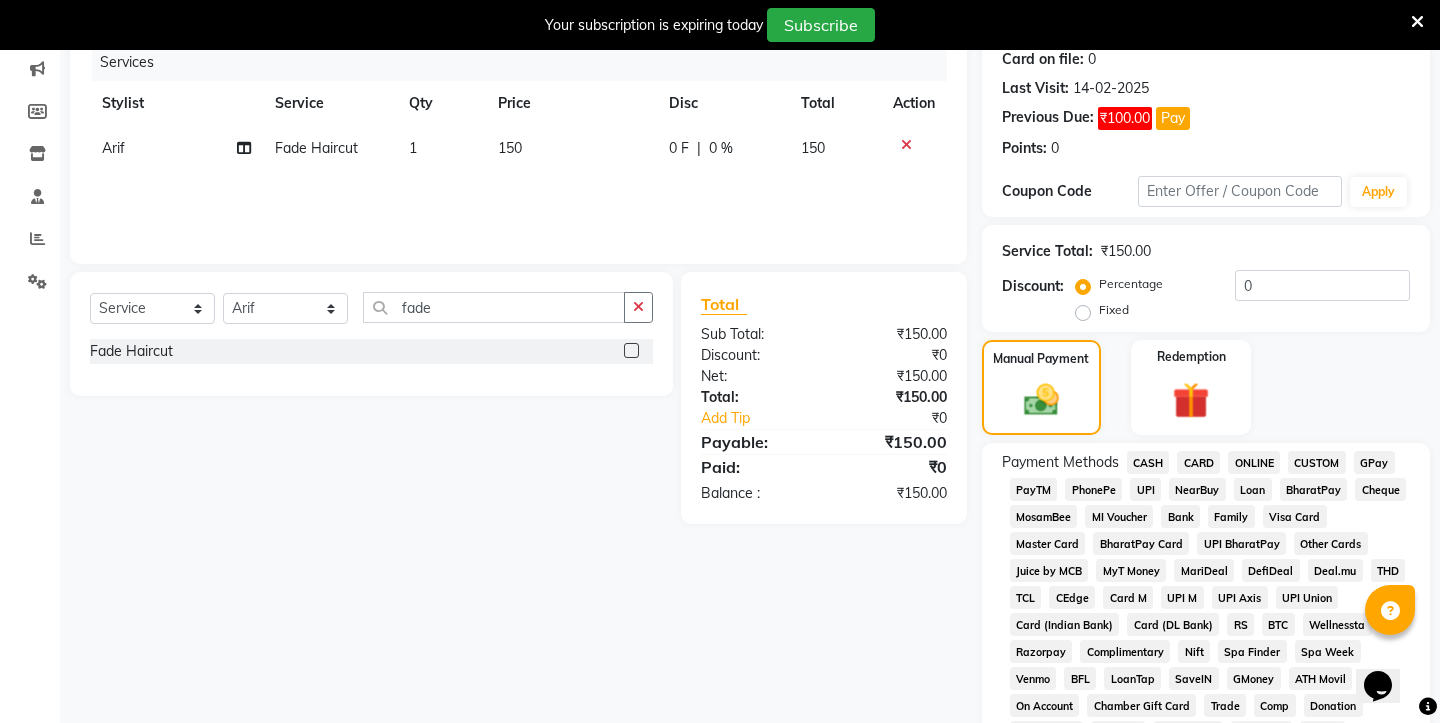 click on "CASH" 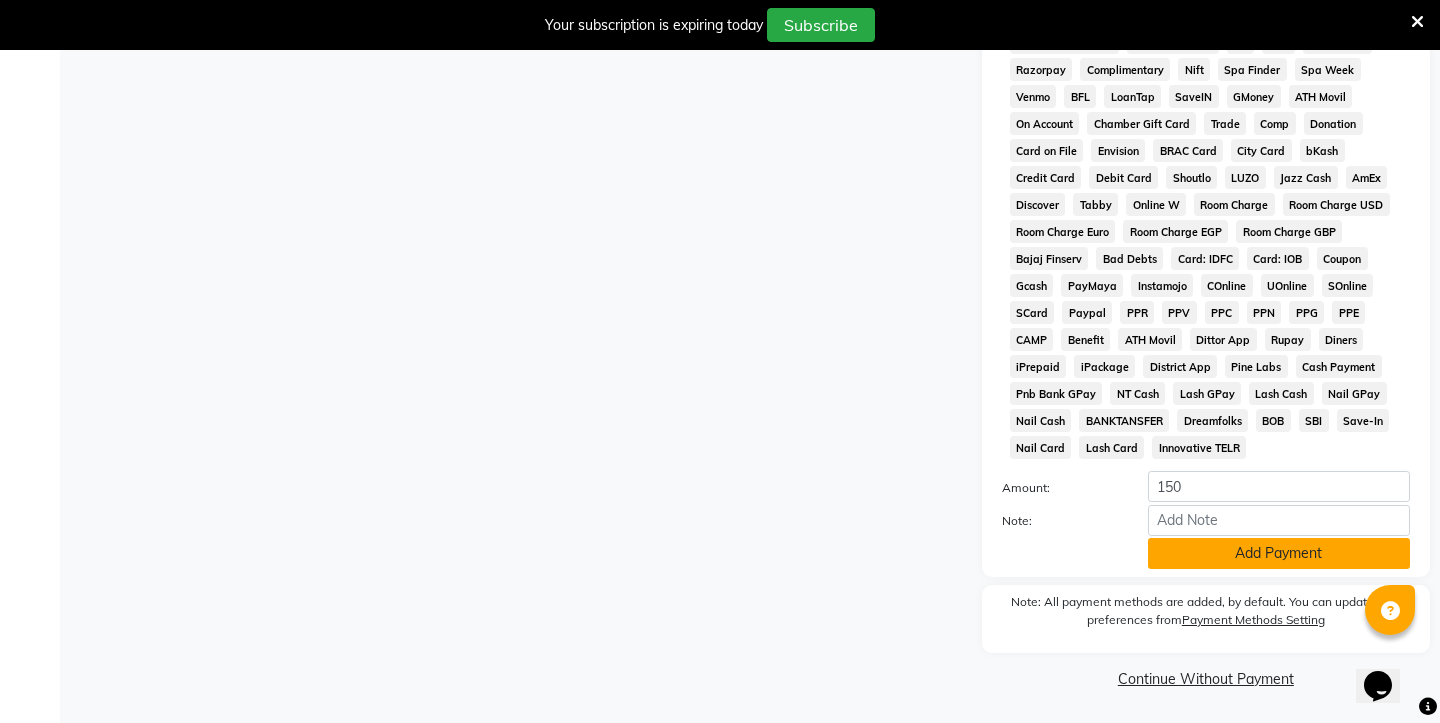 click on "Add Payment" 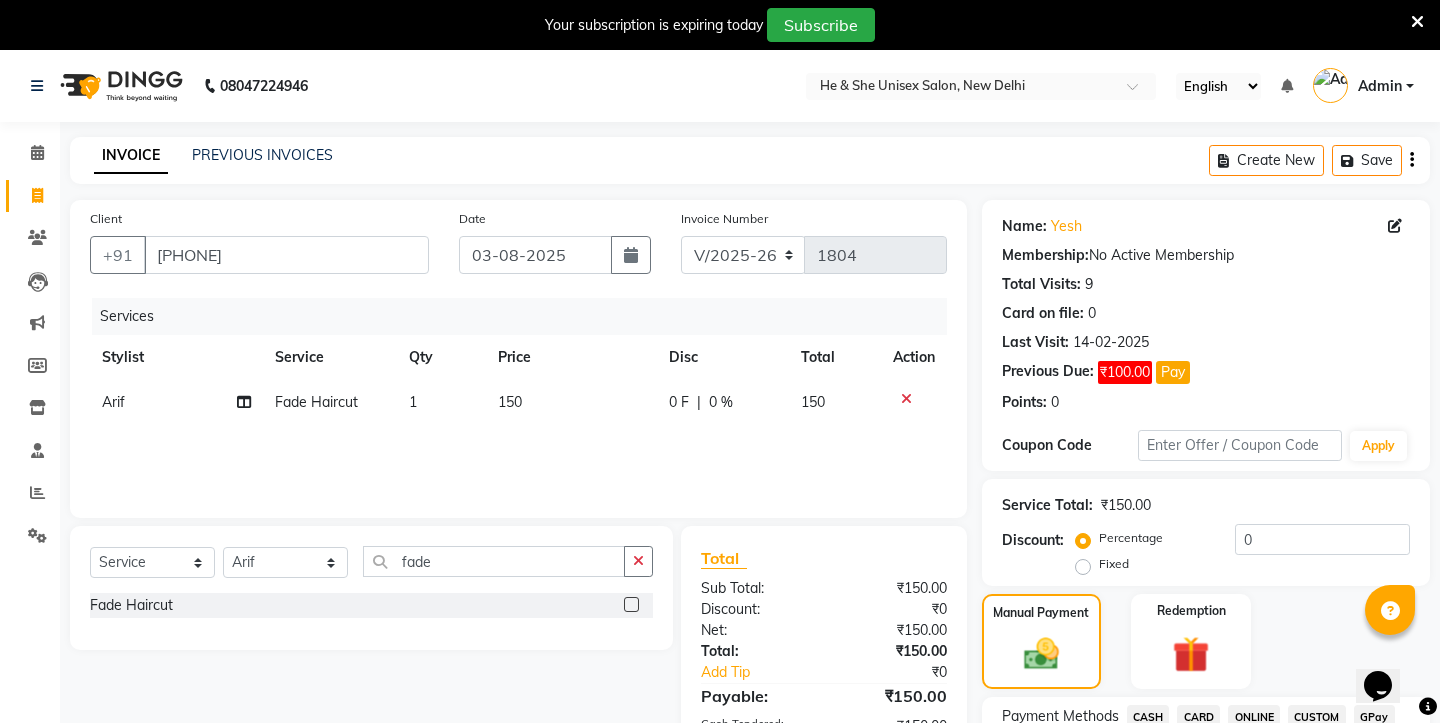 scroll, scrollTop: 0, scrollLeft: 0, axis: both 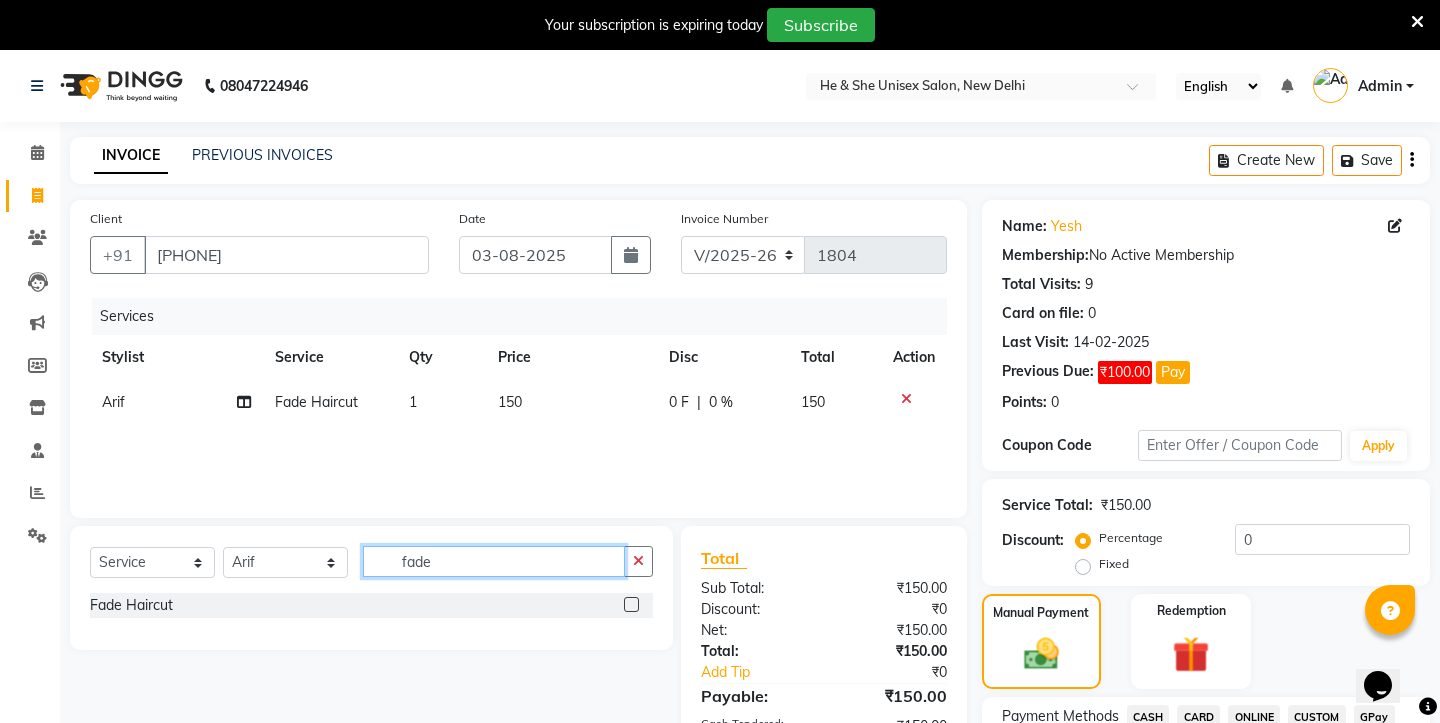click on "fade" 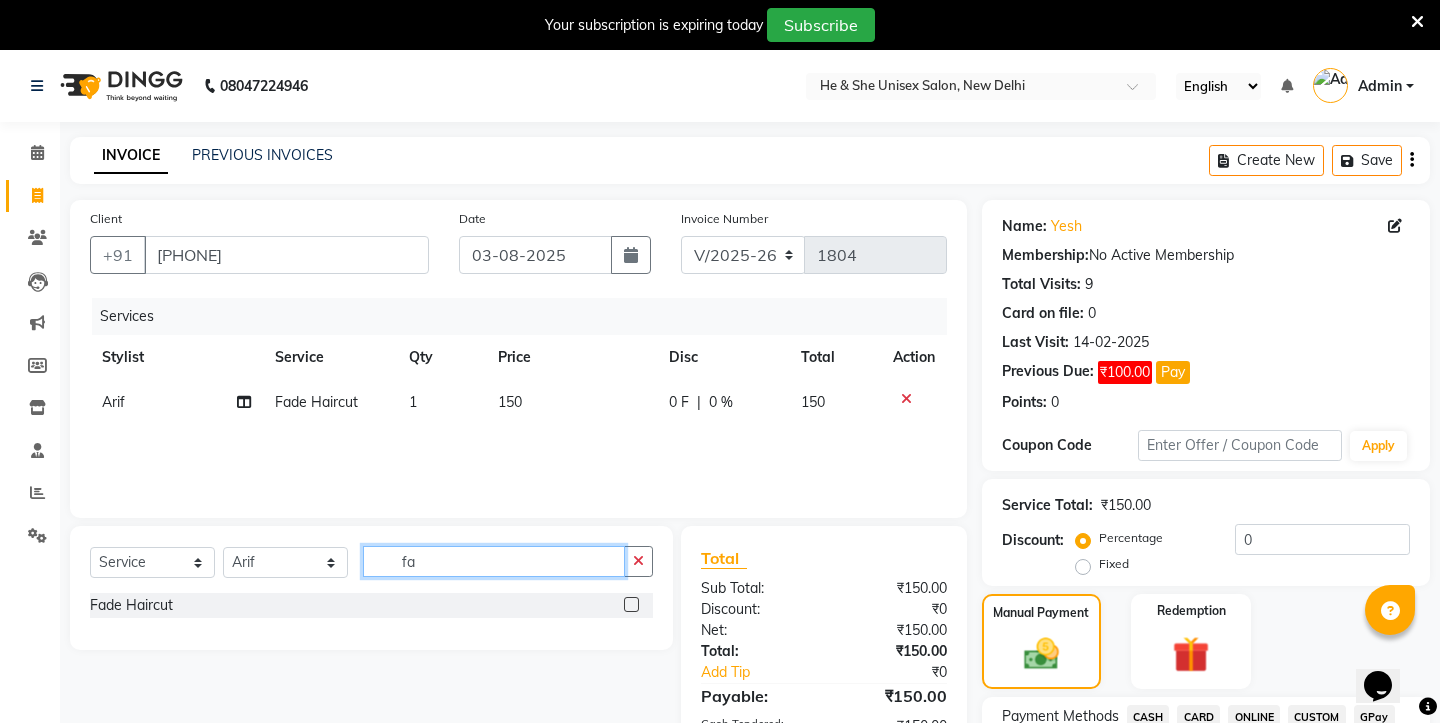 type on "f" 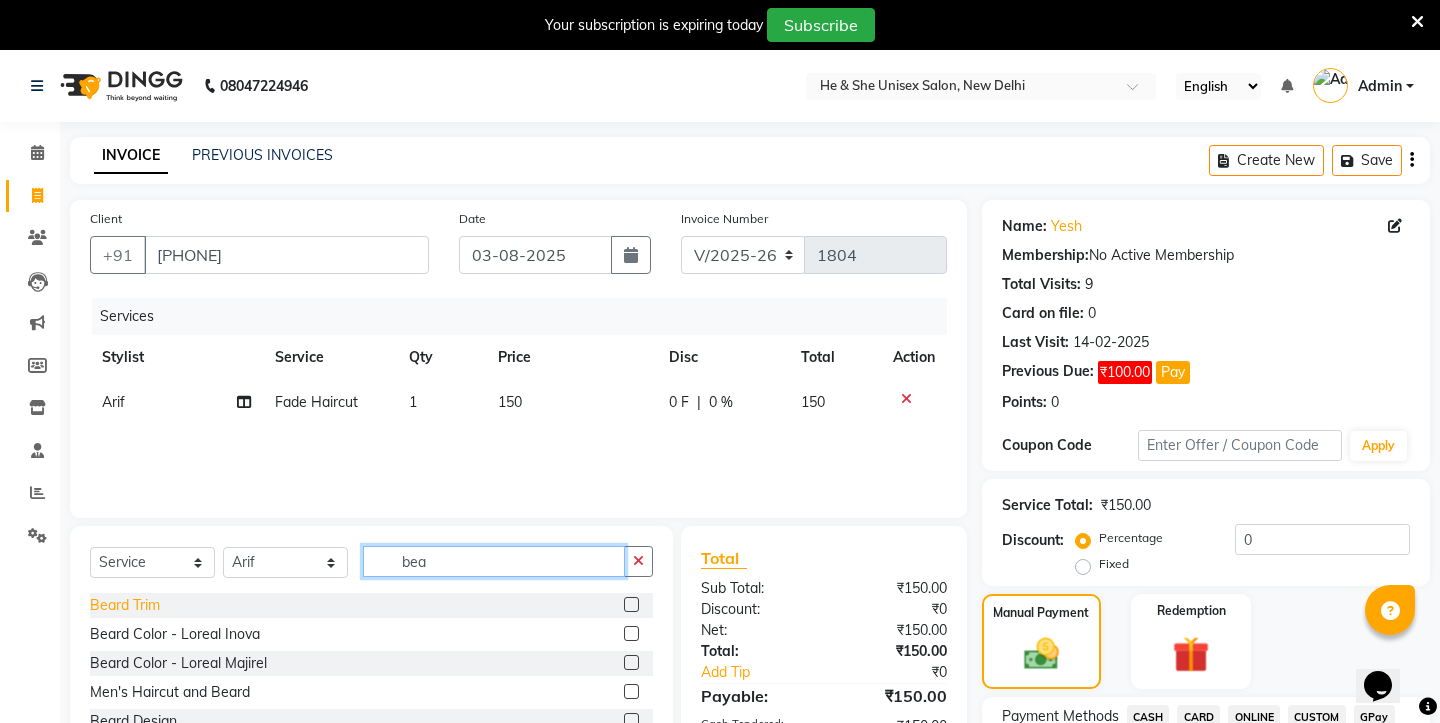 type on "bea" 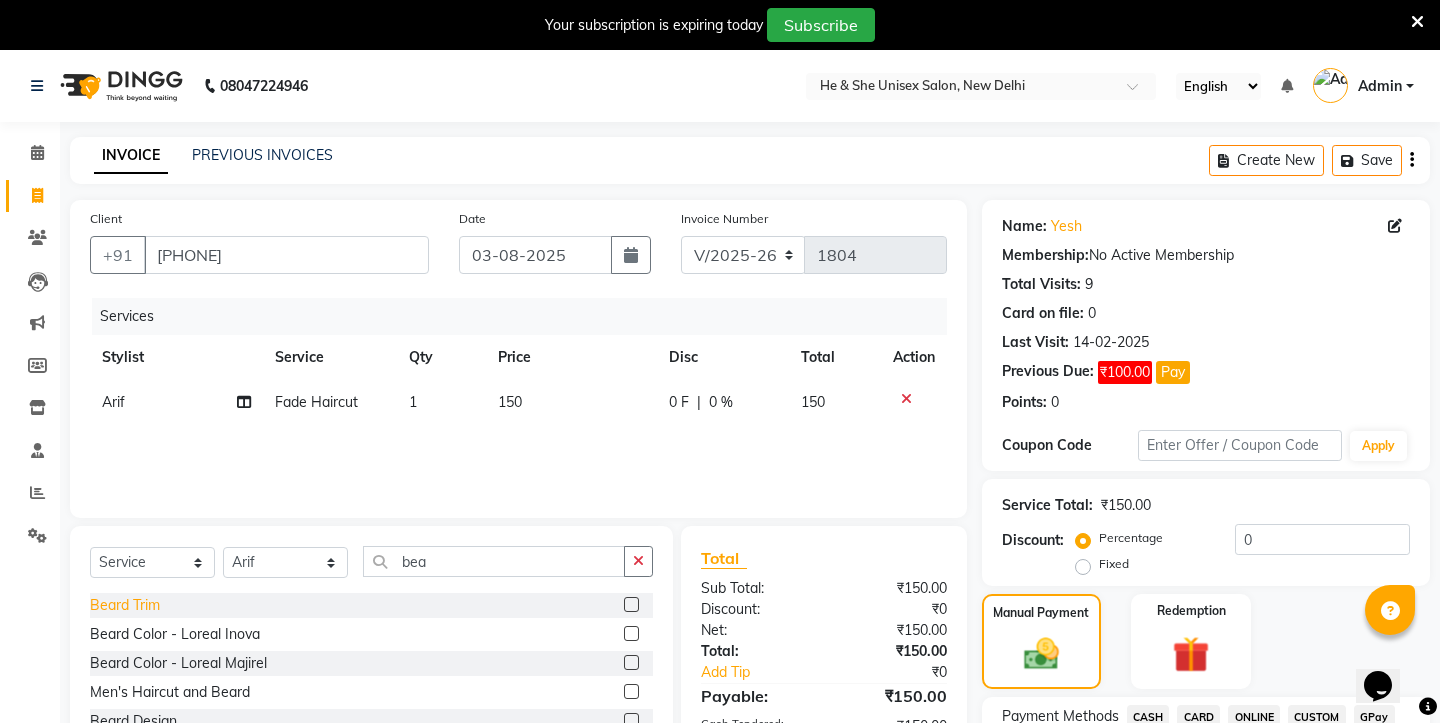 click on "Beard Trim" 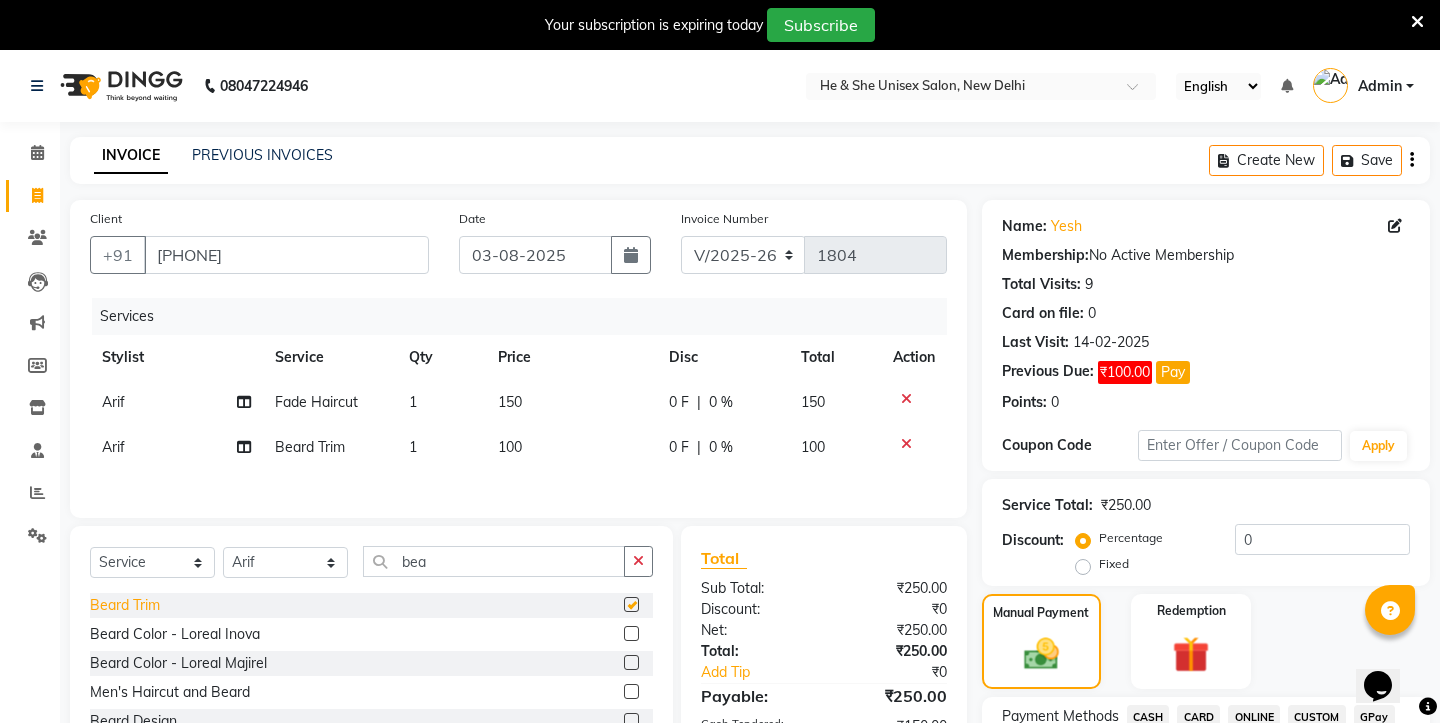 checkbox on "false" 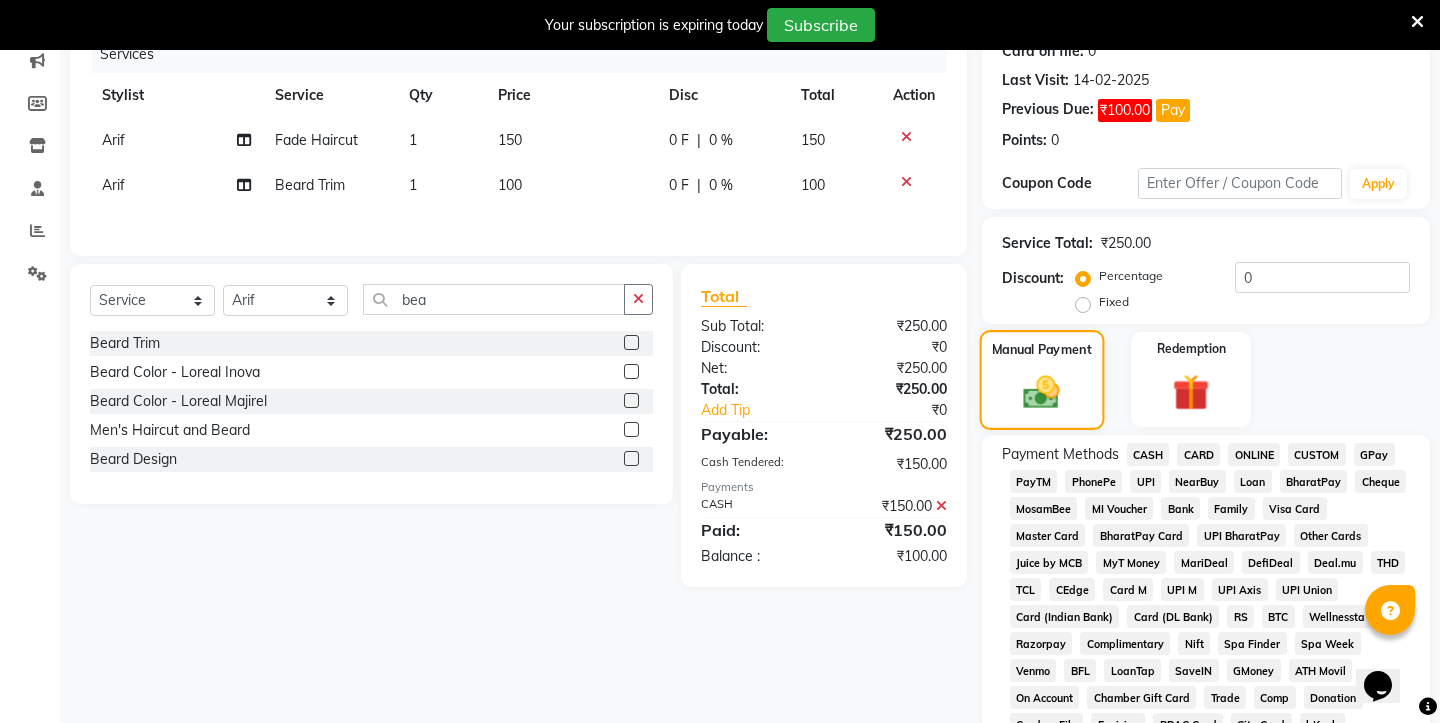 scroll, scrollTop: 308, scrollLeft: 0, axis: vertical 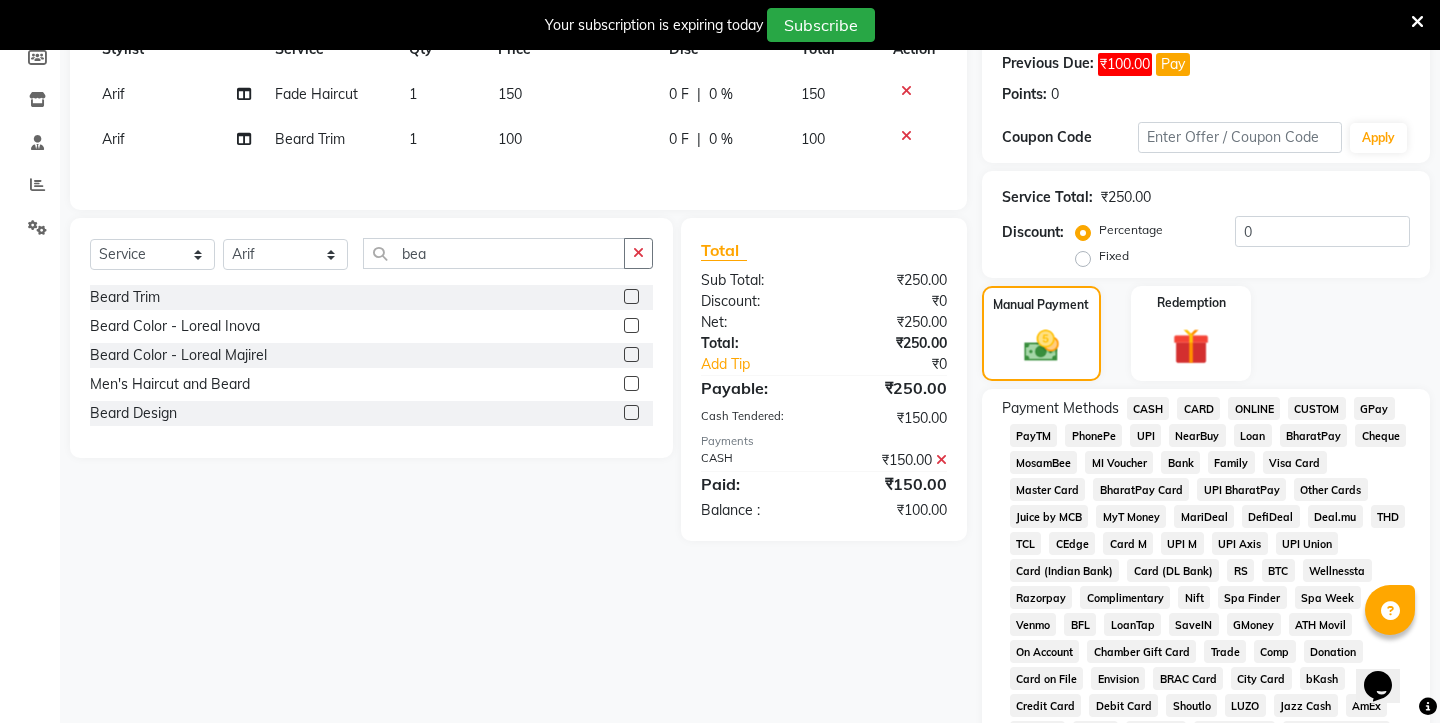 click on "UPI" 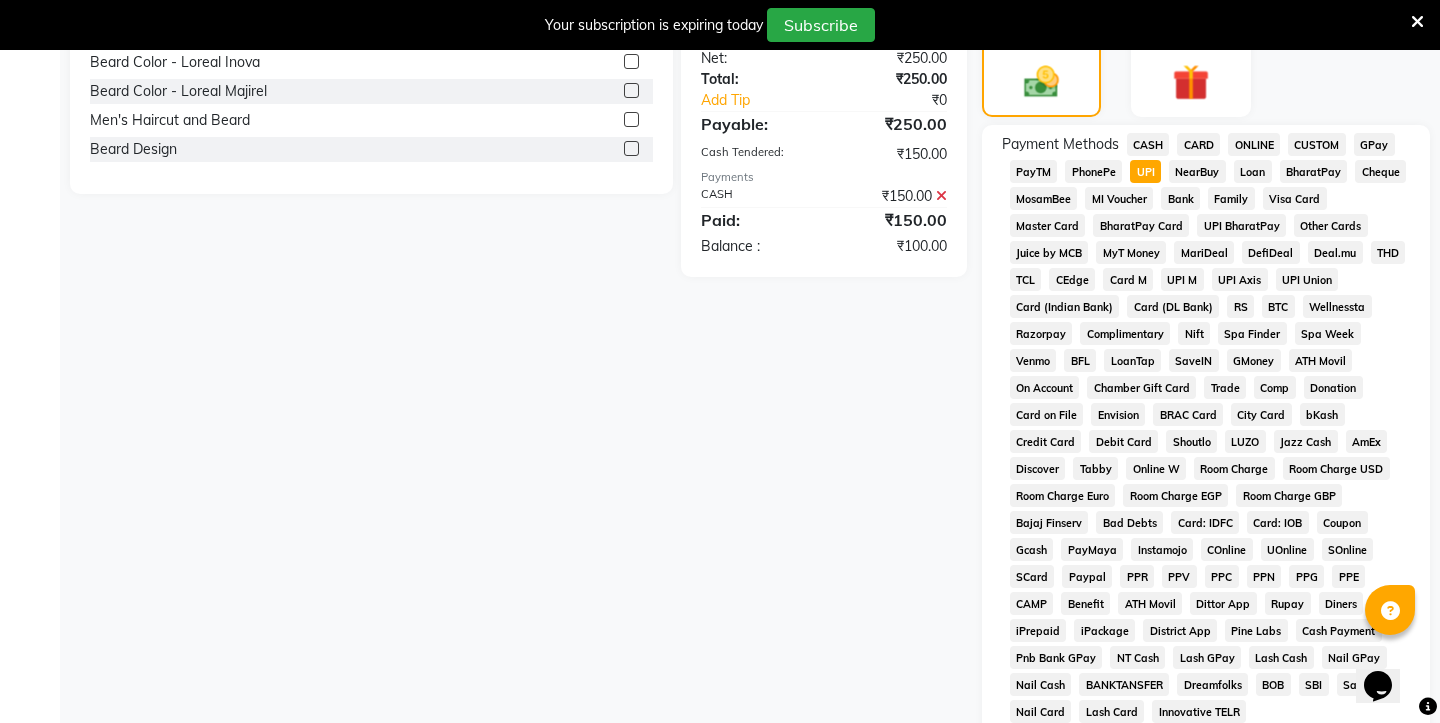 scroll, scrollTop: 949, scrollLeft: 0, axis: vertical 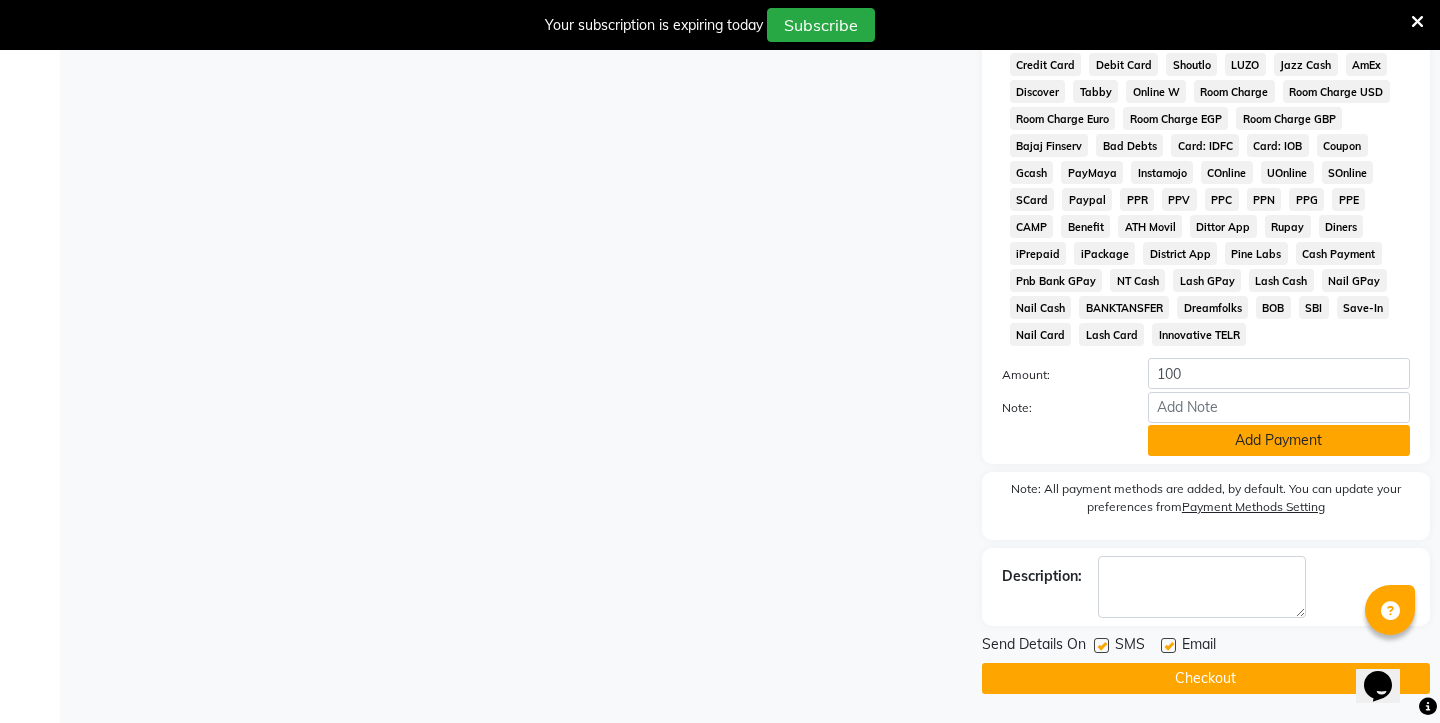 click on "Add Payment" 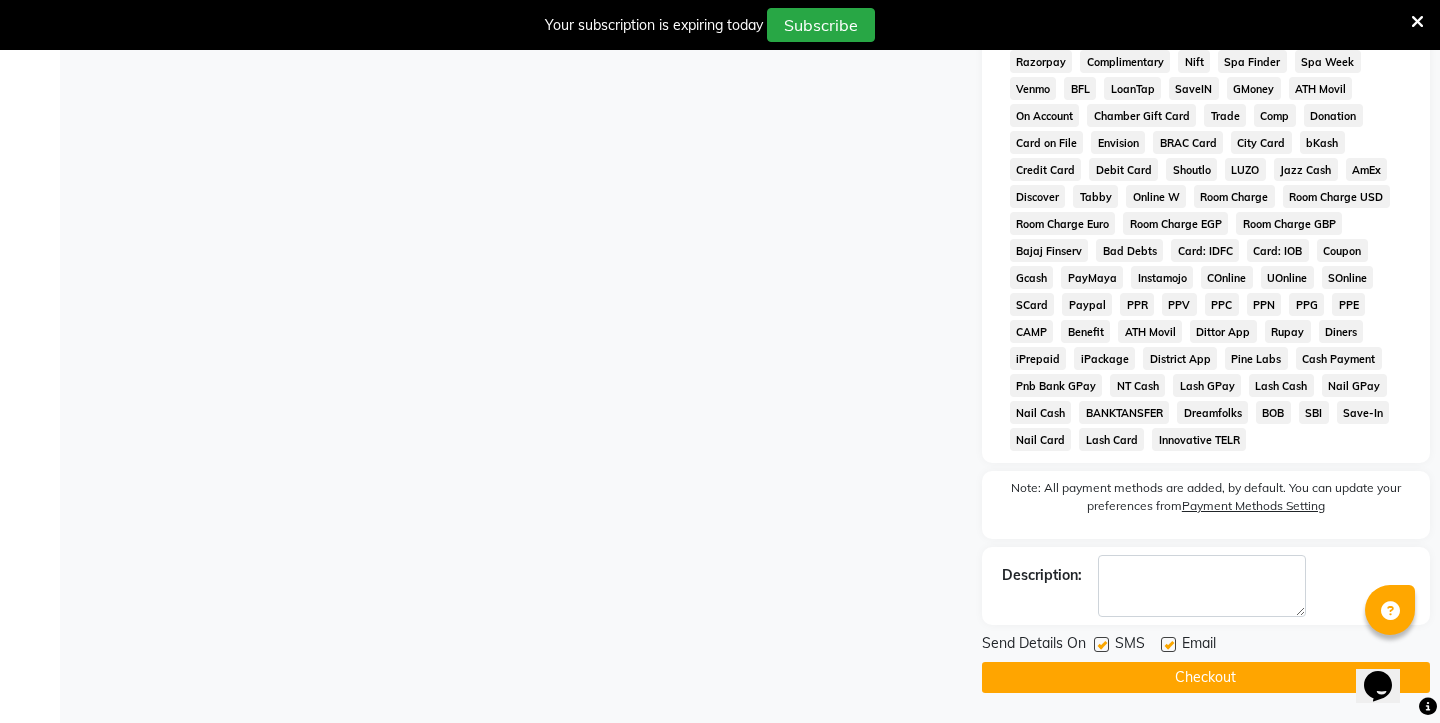 scroll, scrollTop: 844, scrollLeft: 0, axis: vertical 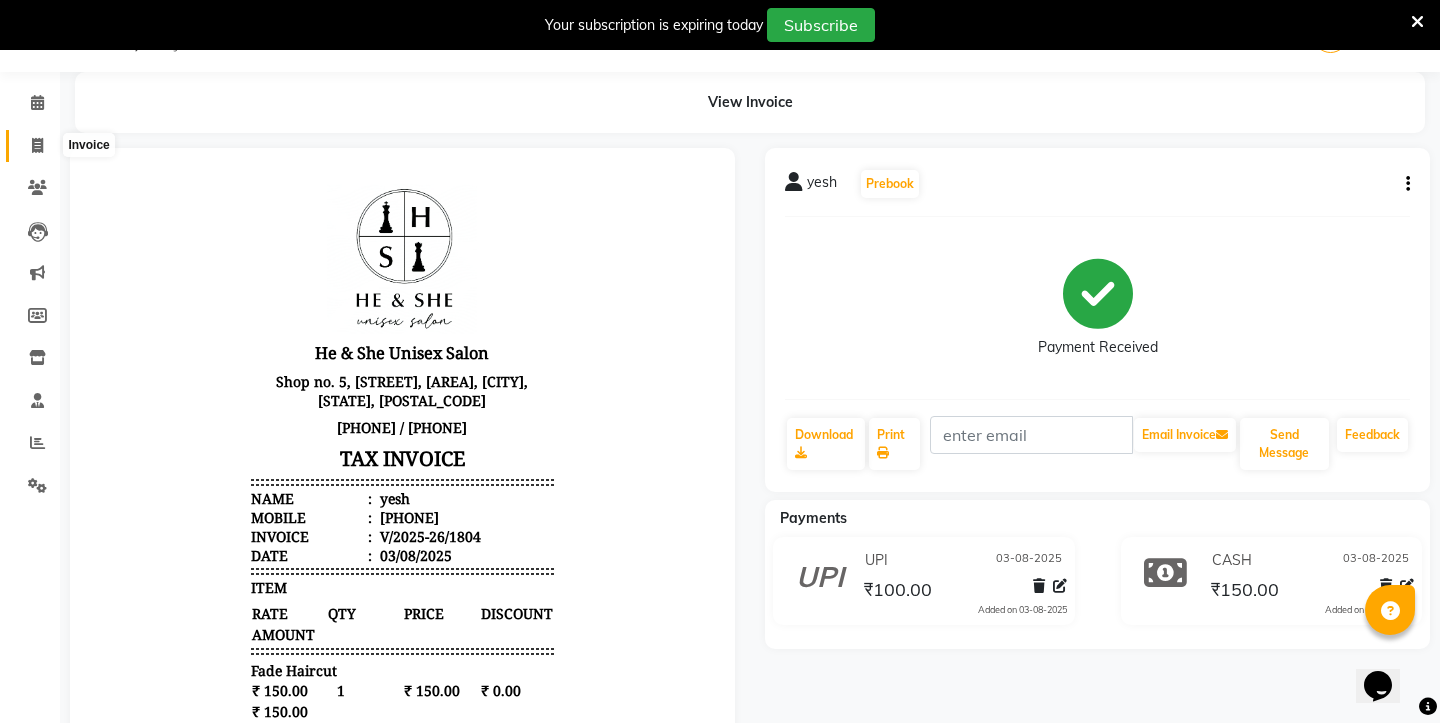 click 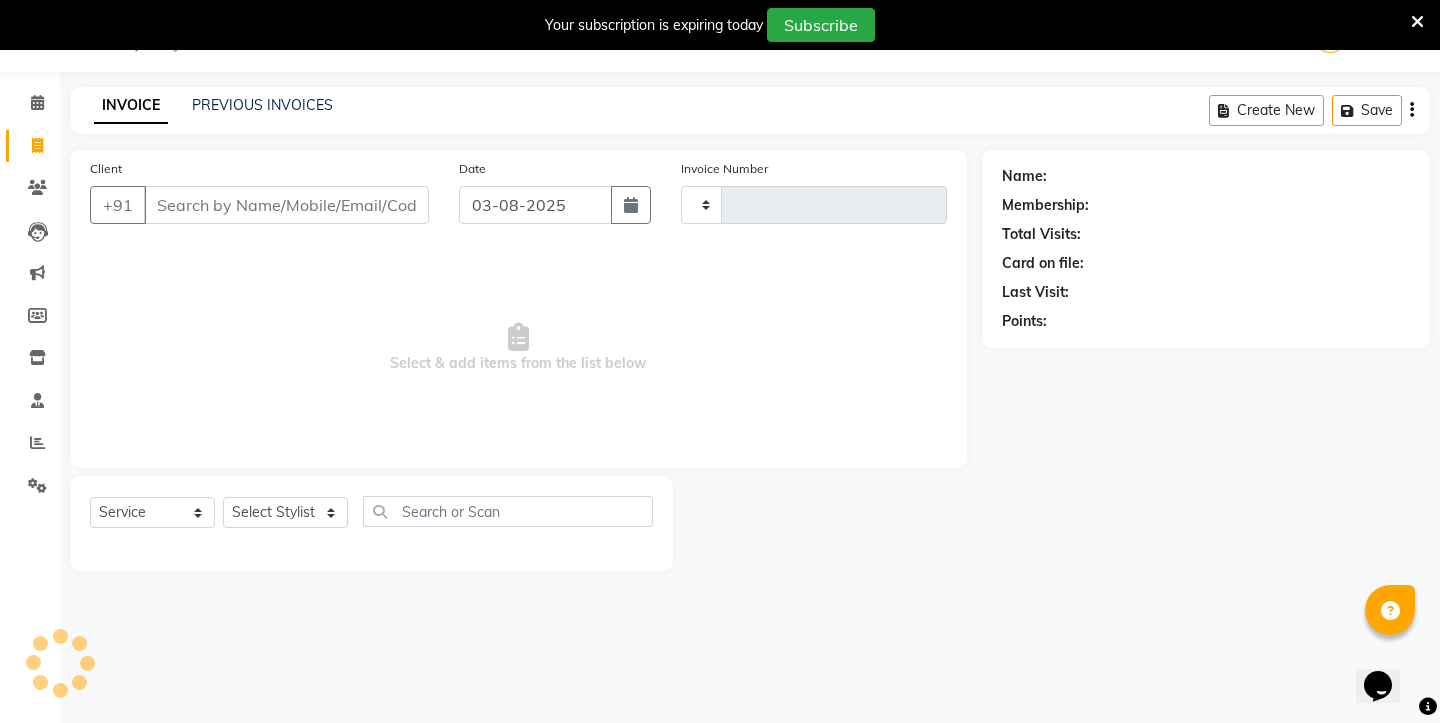 type on "1805" 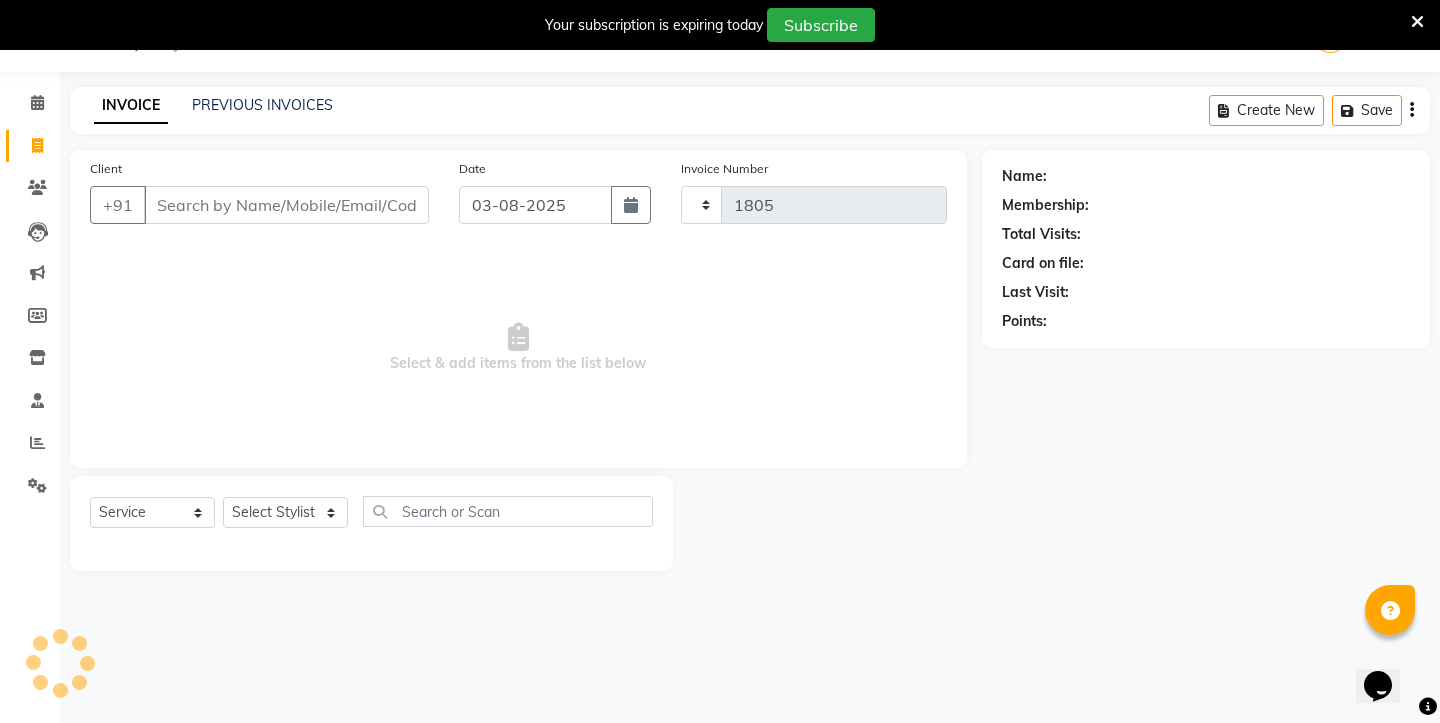 select on "4745" 